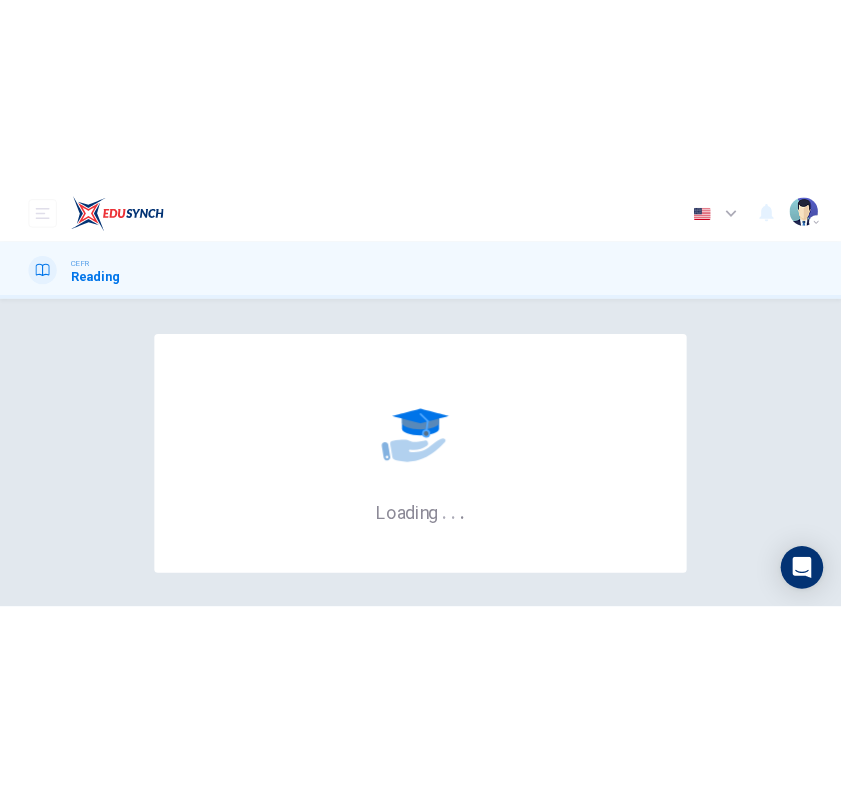scroll, scrollTop: 0, scrollLeft: 0, axis: both 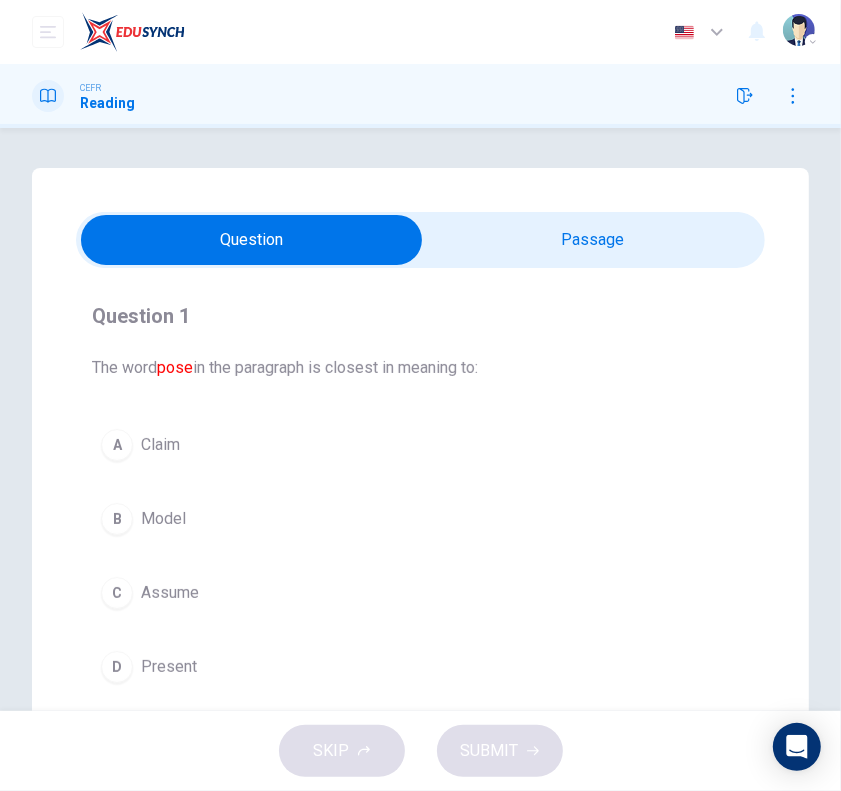 click at bounding box center (252, 240) 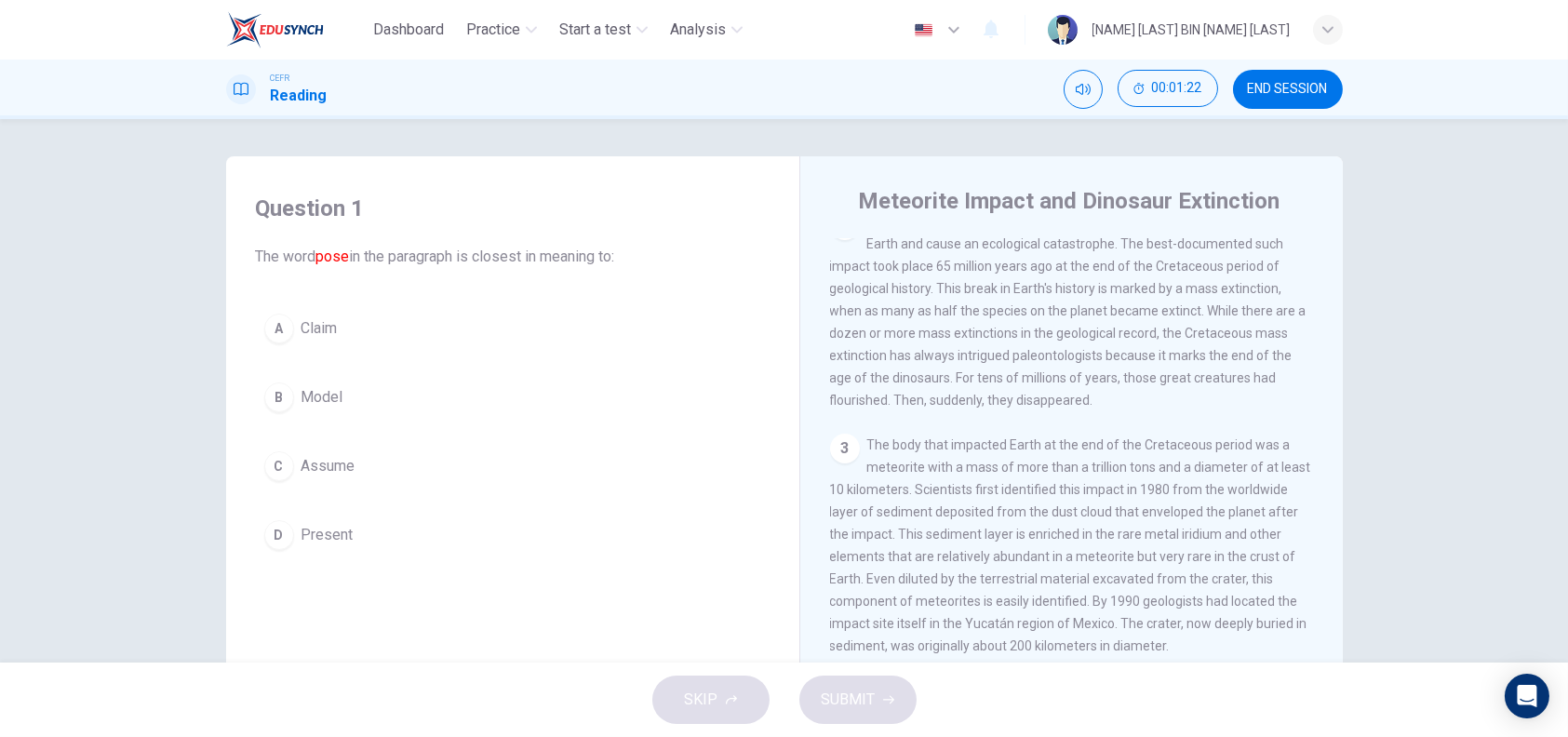 scroll, scrollTop: 186, scrollLeft: 0, axis: vertical 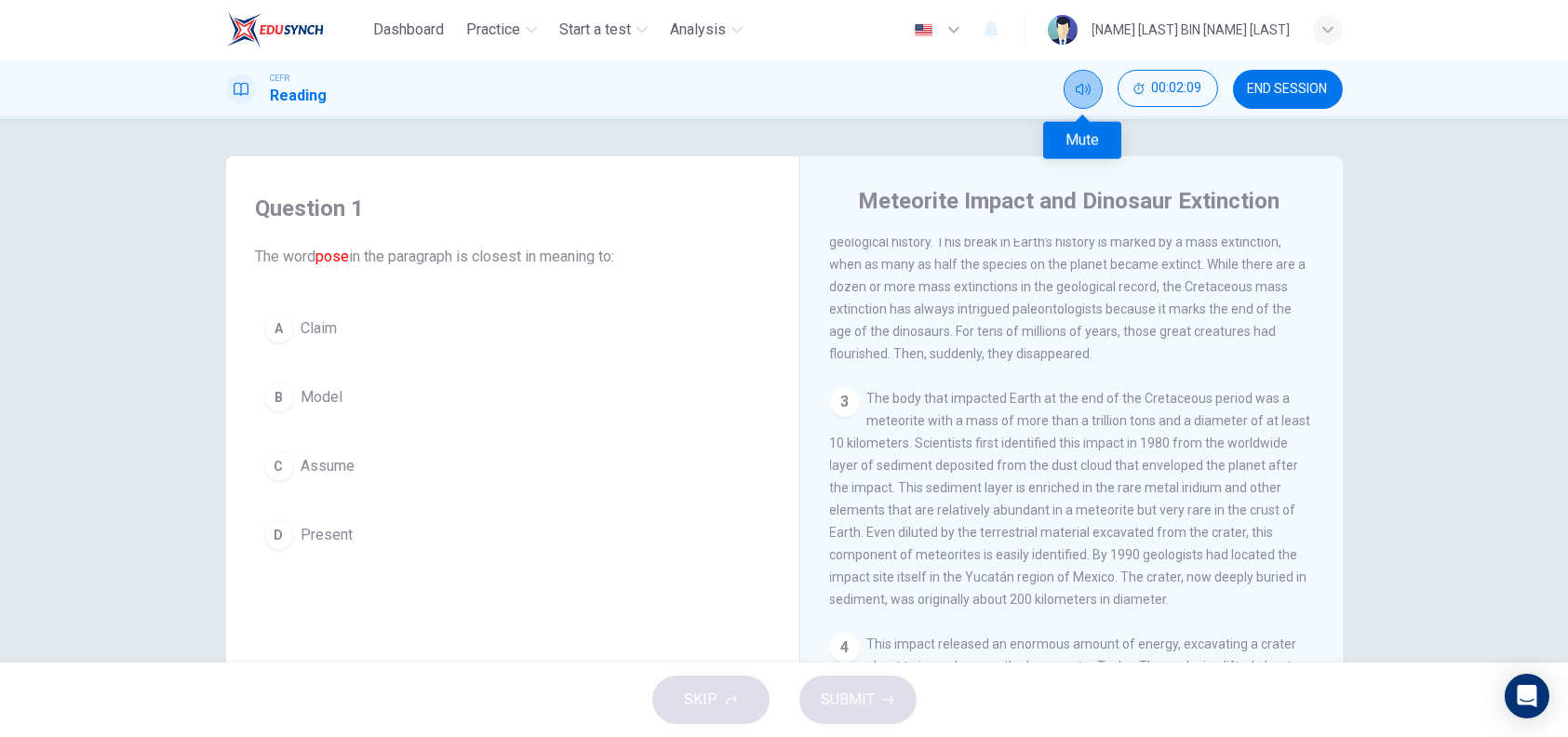 click at bounding box center [1083, 89] 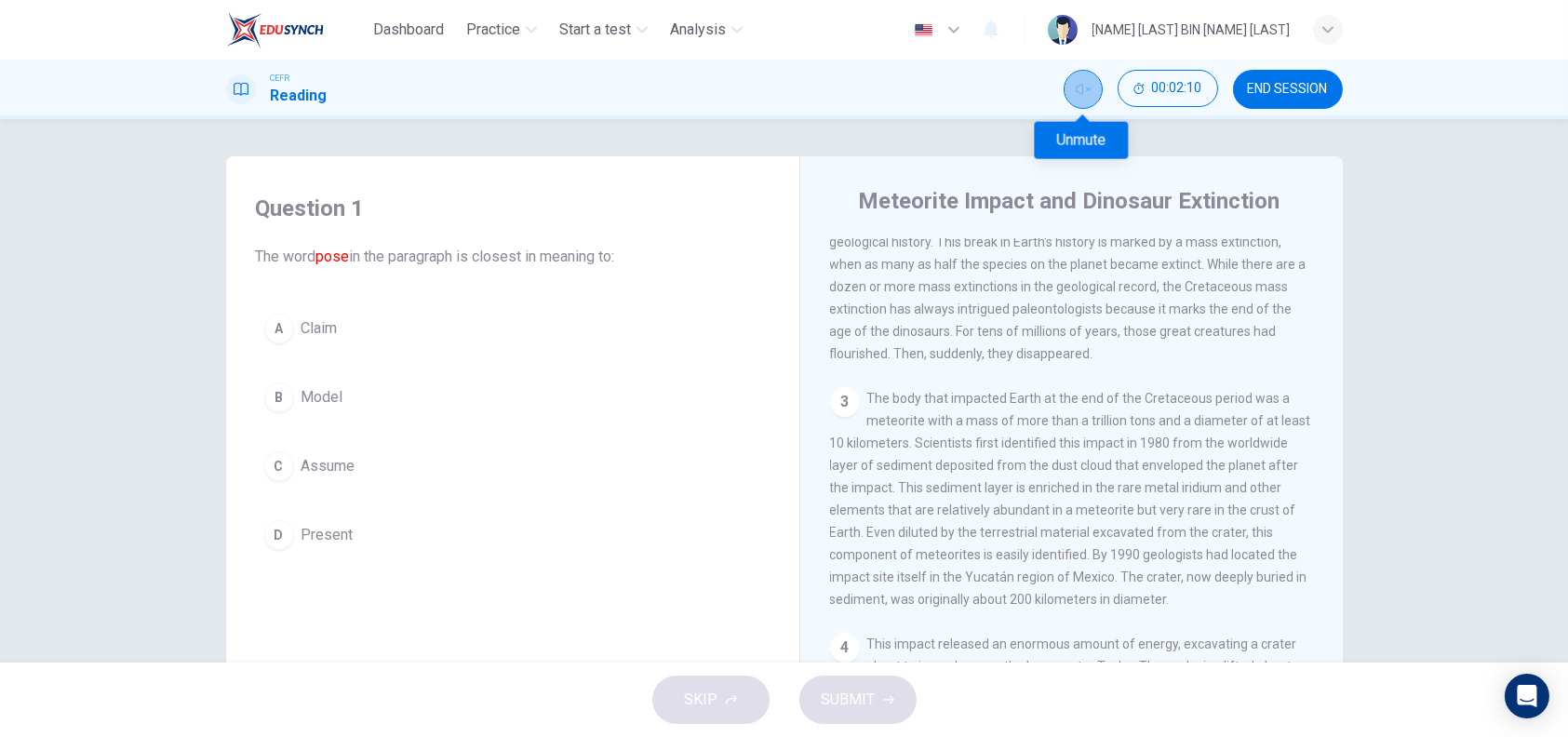 click at bounding box center (1083, 89) 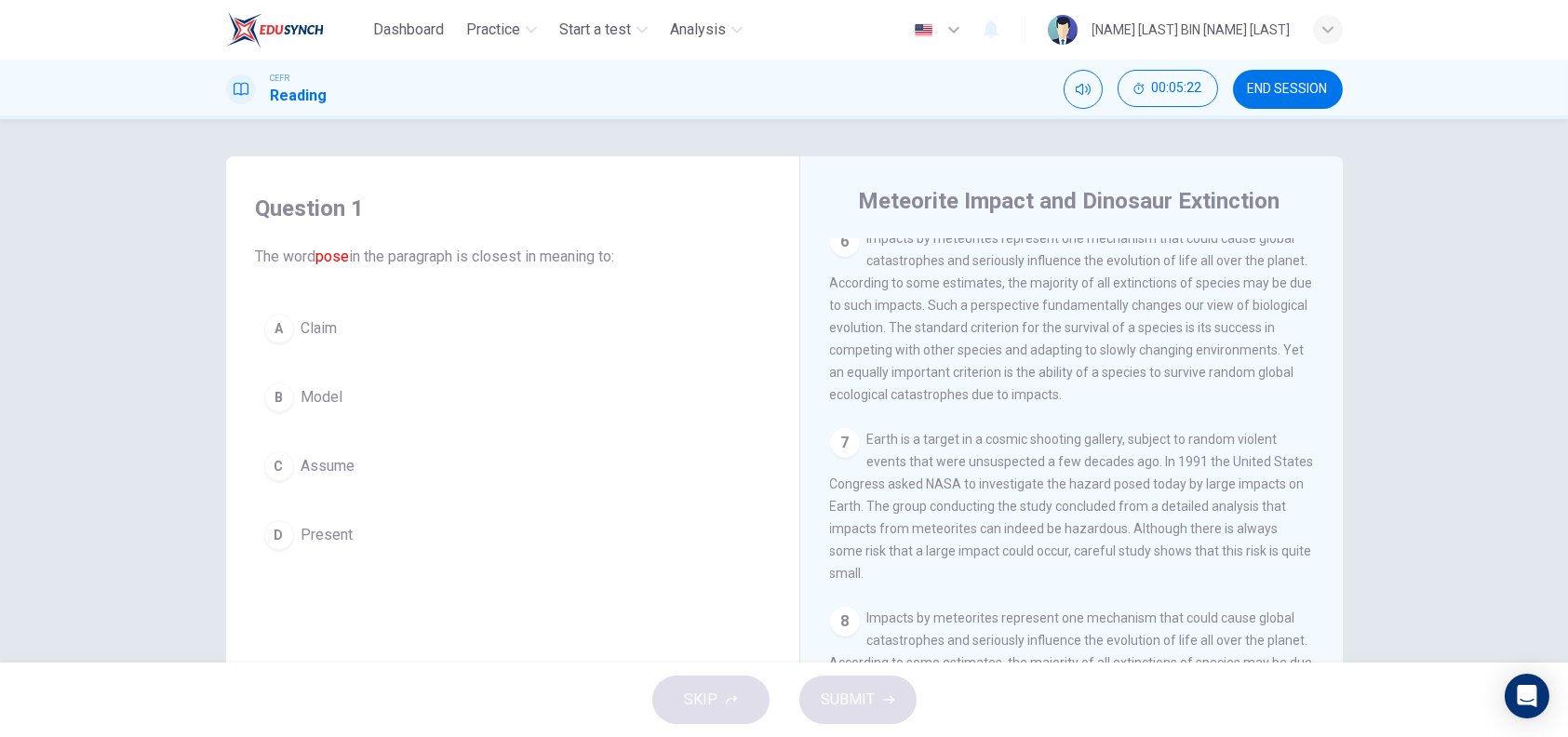 scroll, scrollTop: 1043, scrollLeft: 0, axis: vertical 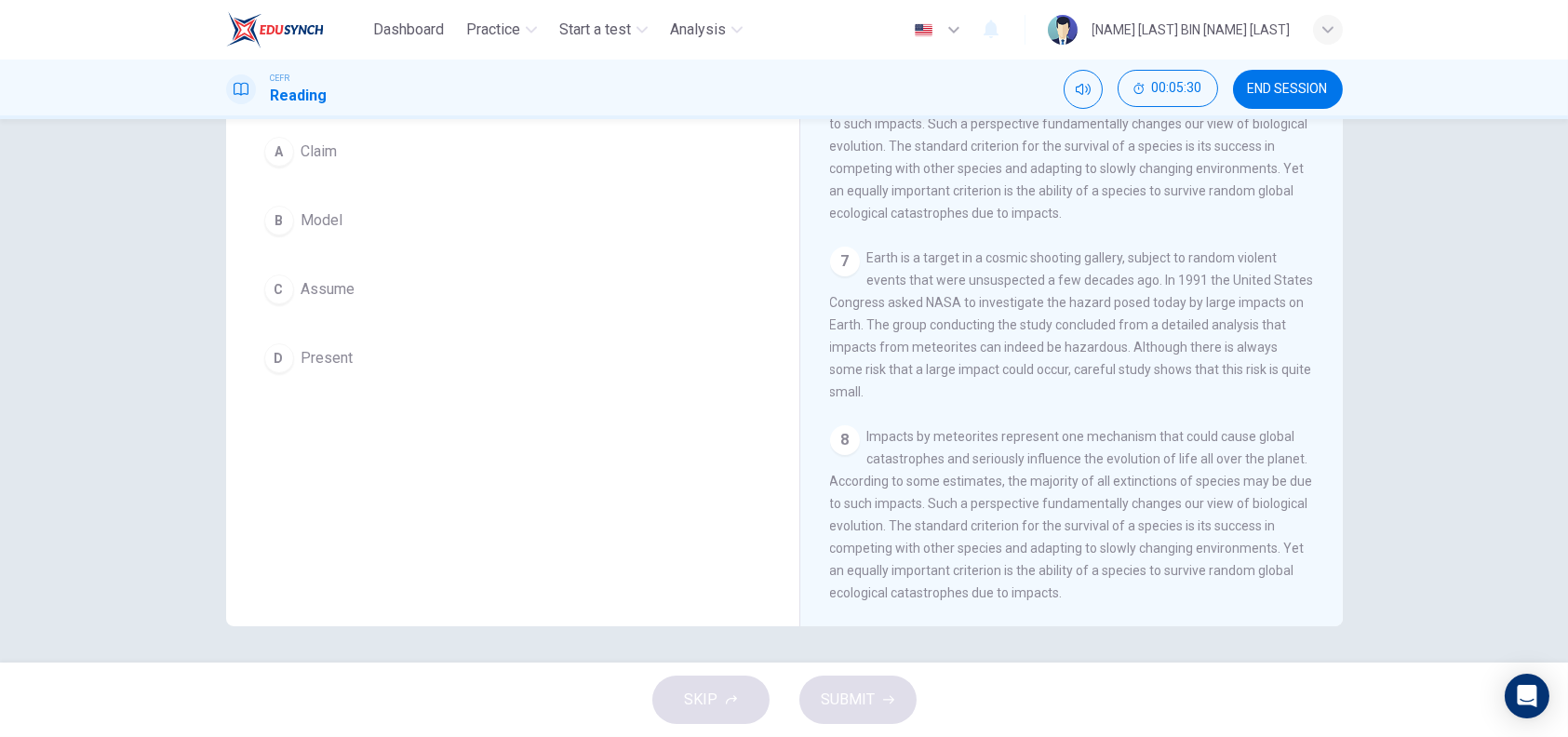 drag, startPoint x: 1508, startPoint y: 0, endPoint x: 724, endPoint y: 527, distance: 944.66131 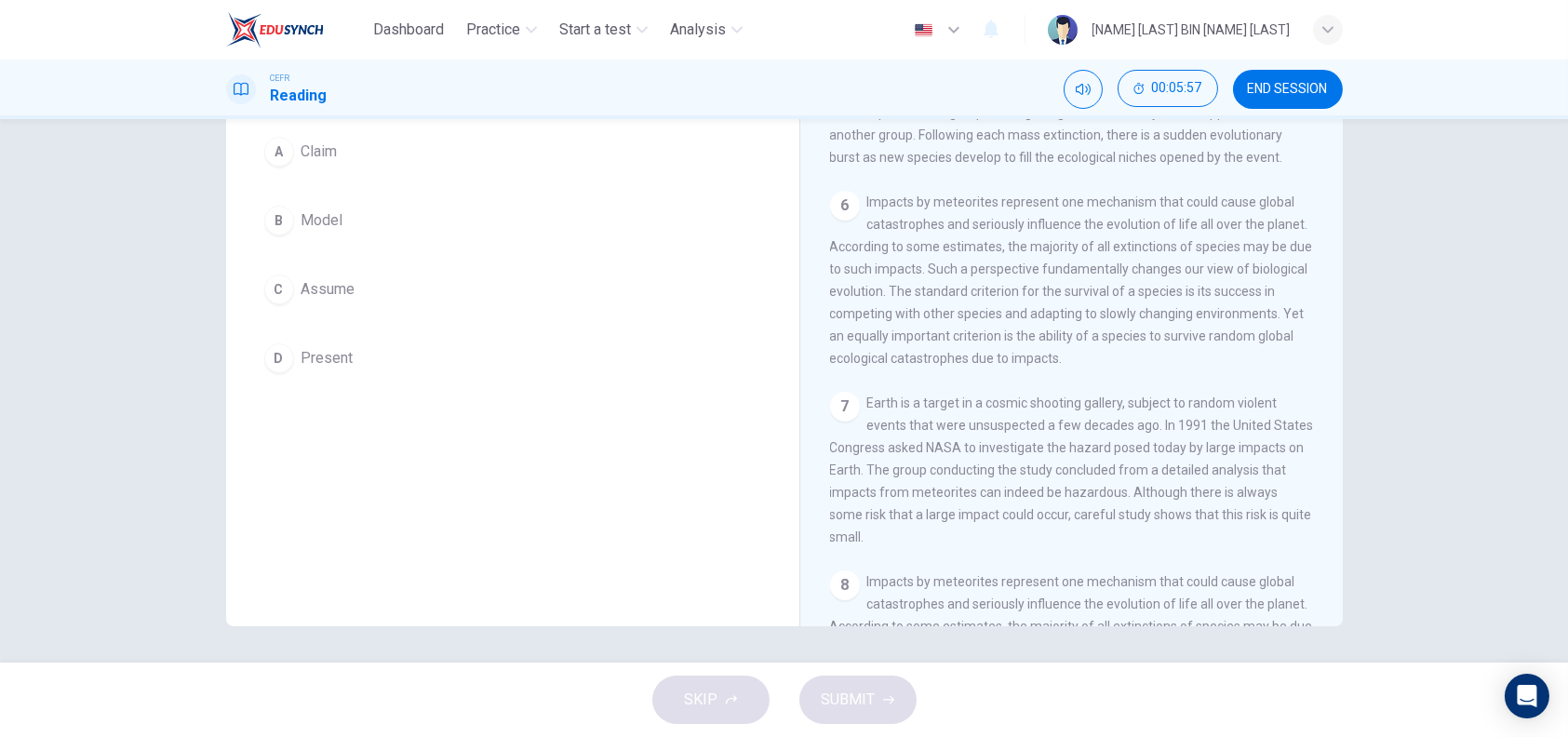 scroll, scrollTop: 857, scrollLeft: 0, axis: vertical 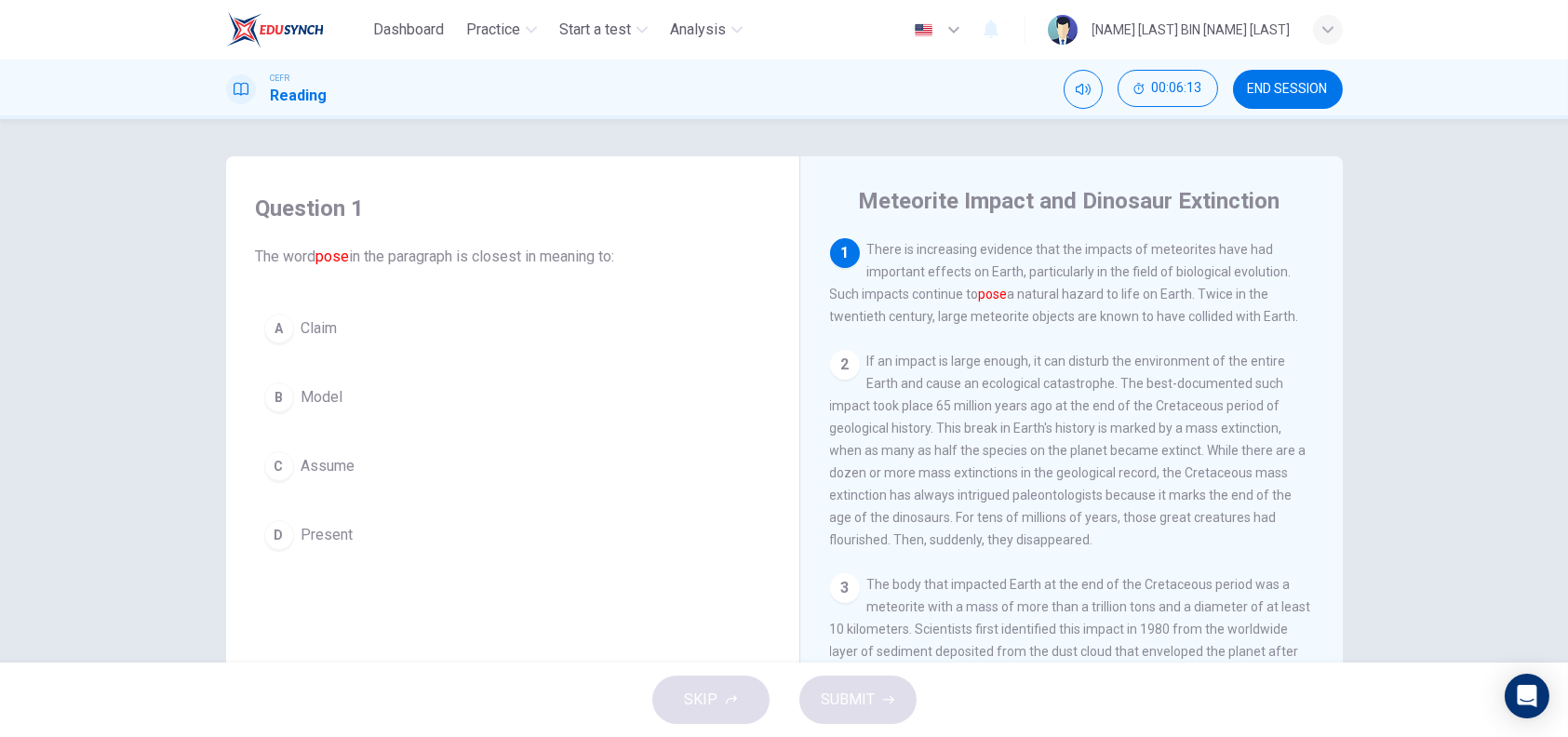 click on "Assume" at bounding box center [319, 328] 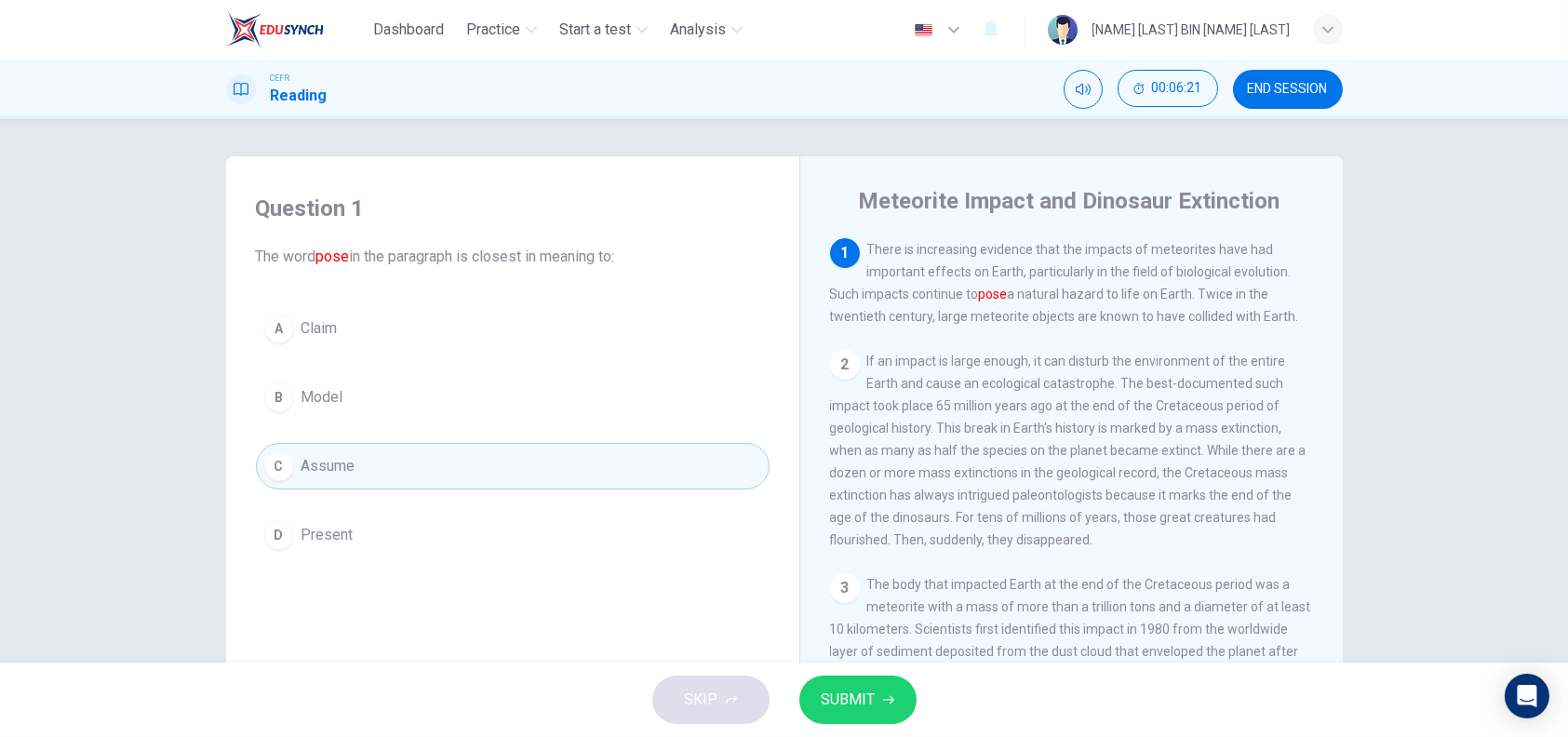 click on "SUBMIT" at bounding box center (849, 700) 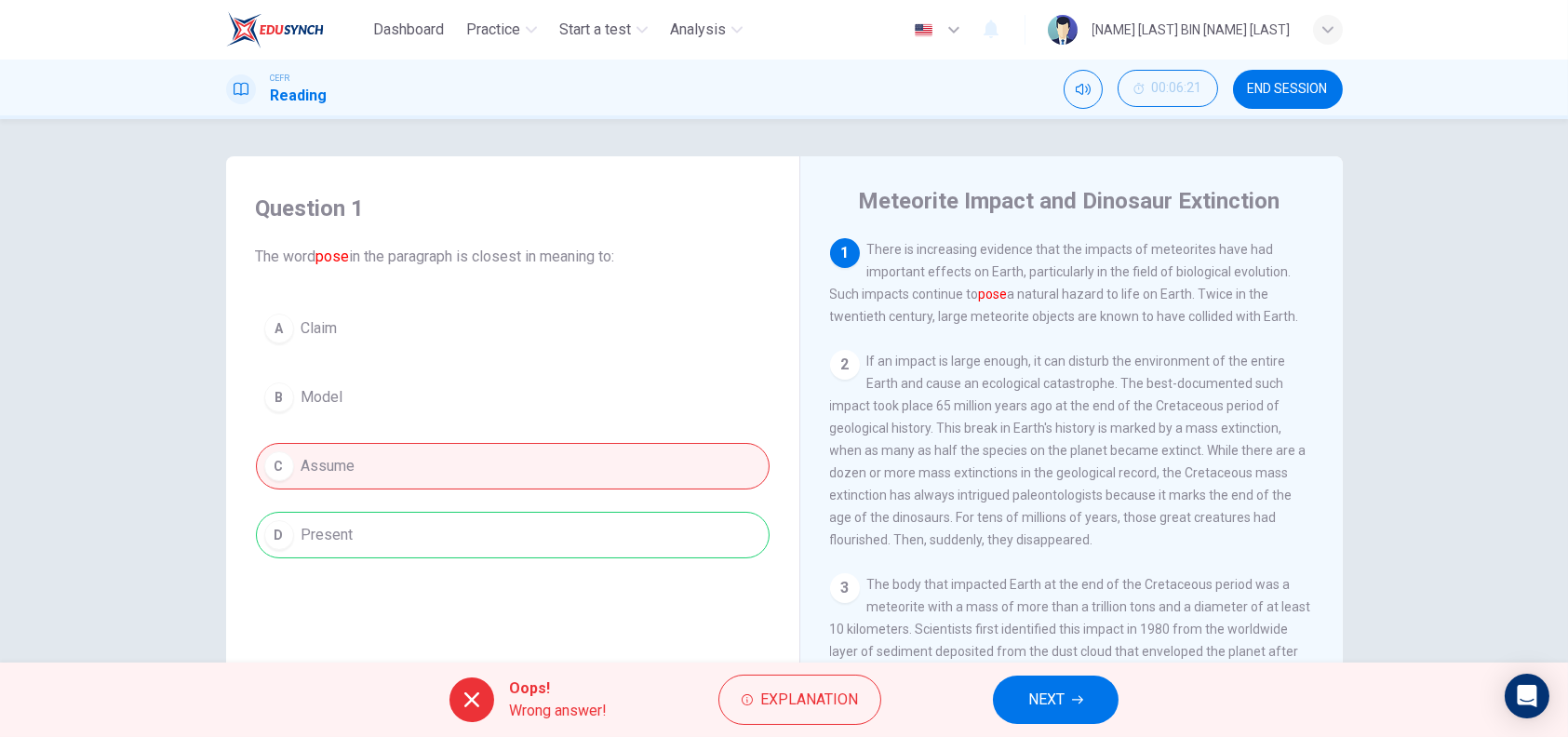 scroll, scrollTop: 93, scrollLeft: 0, axis: vertical 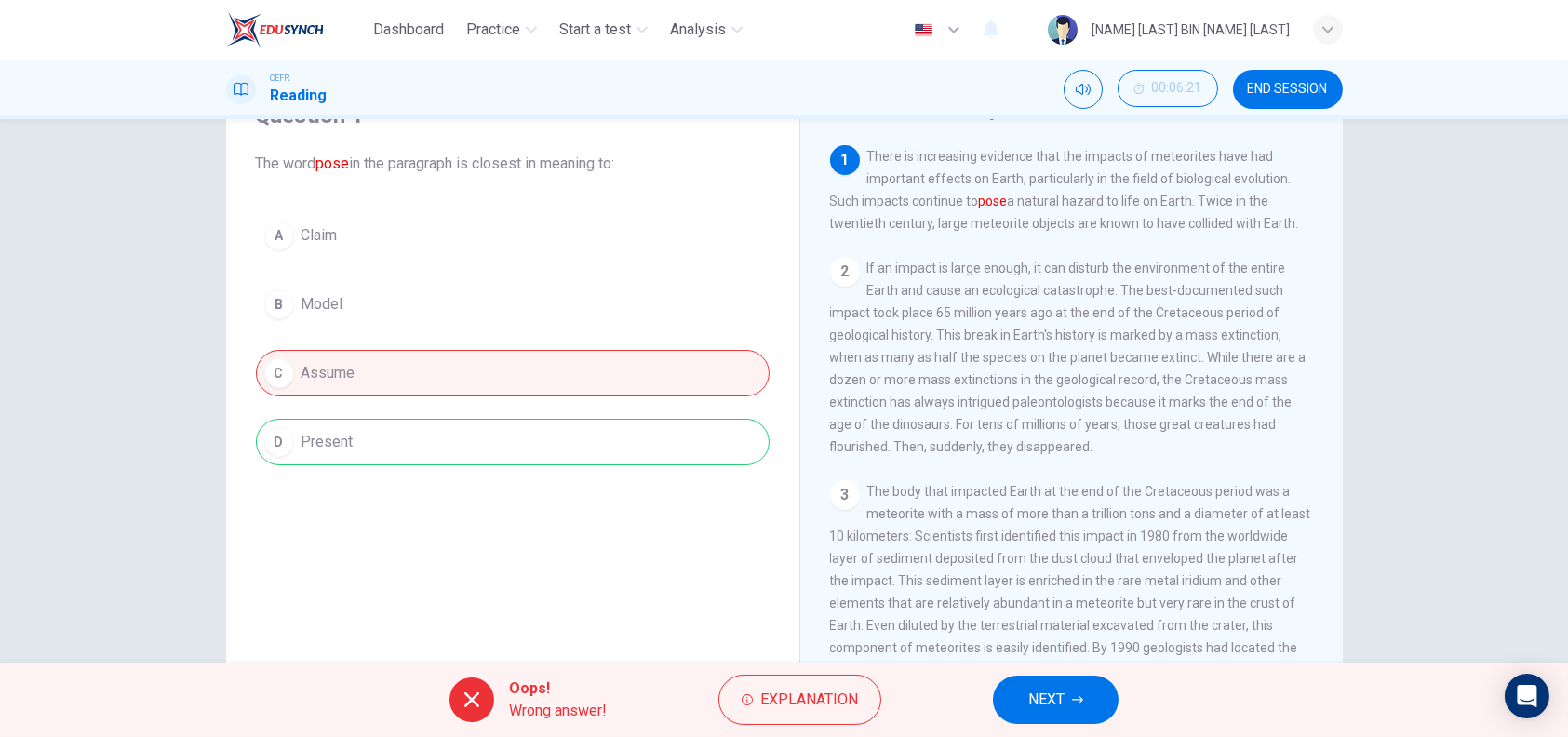 click on "NEXT" at bounding box center [1046, 700] 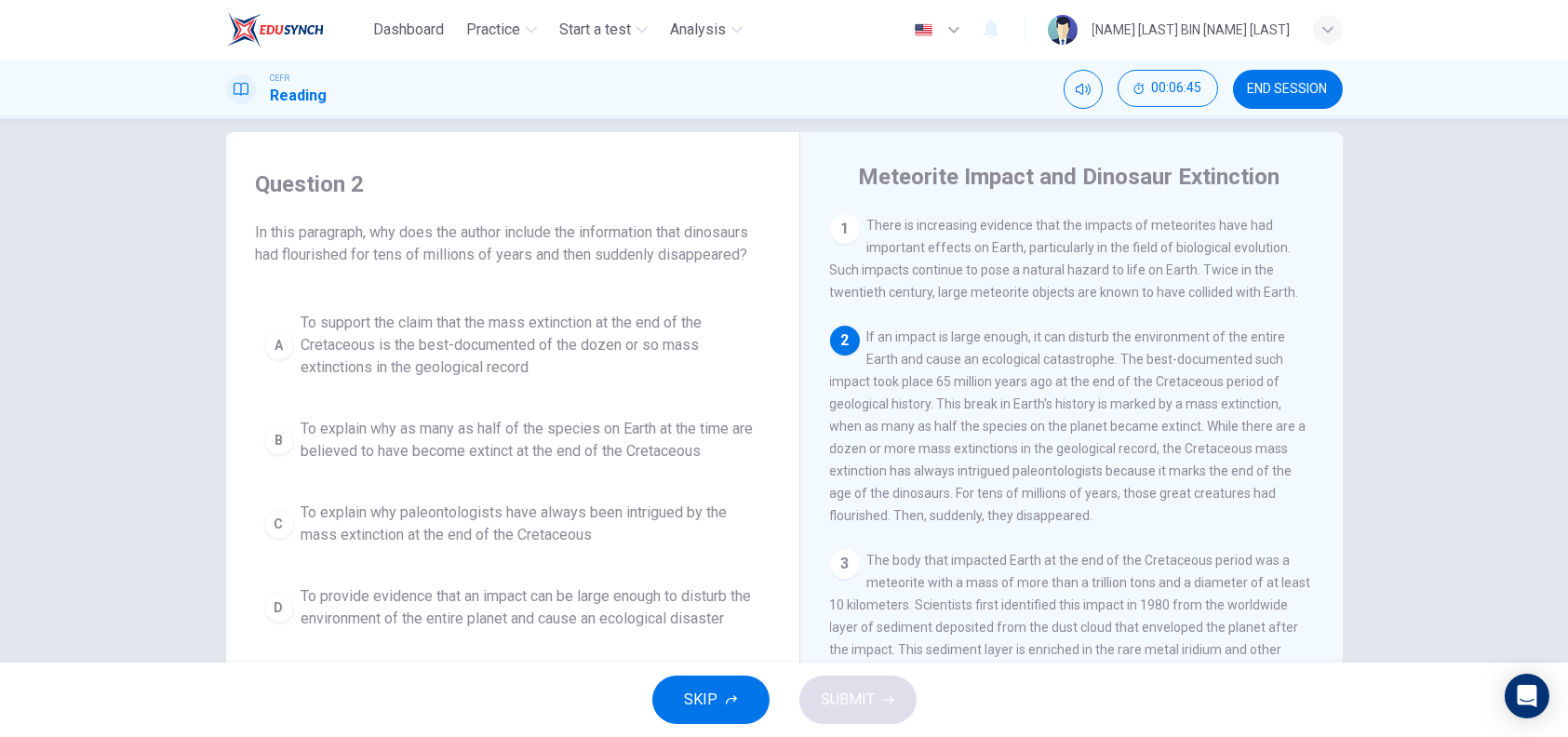 scroll, scrollTop: 93, scrollLeft: 0, axis: vertical 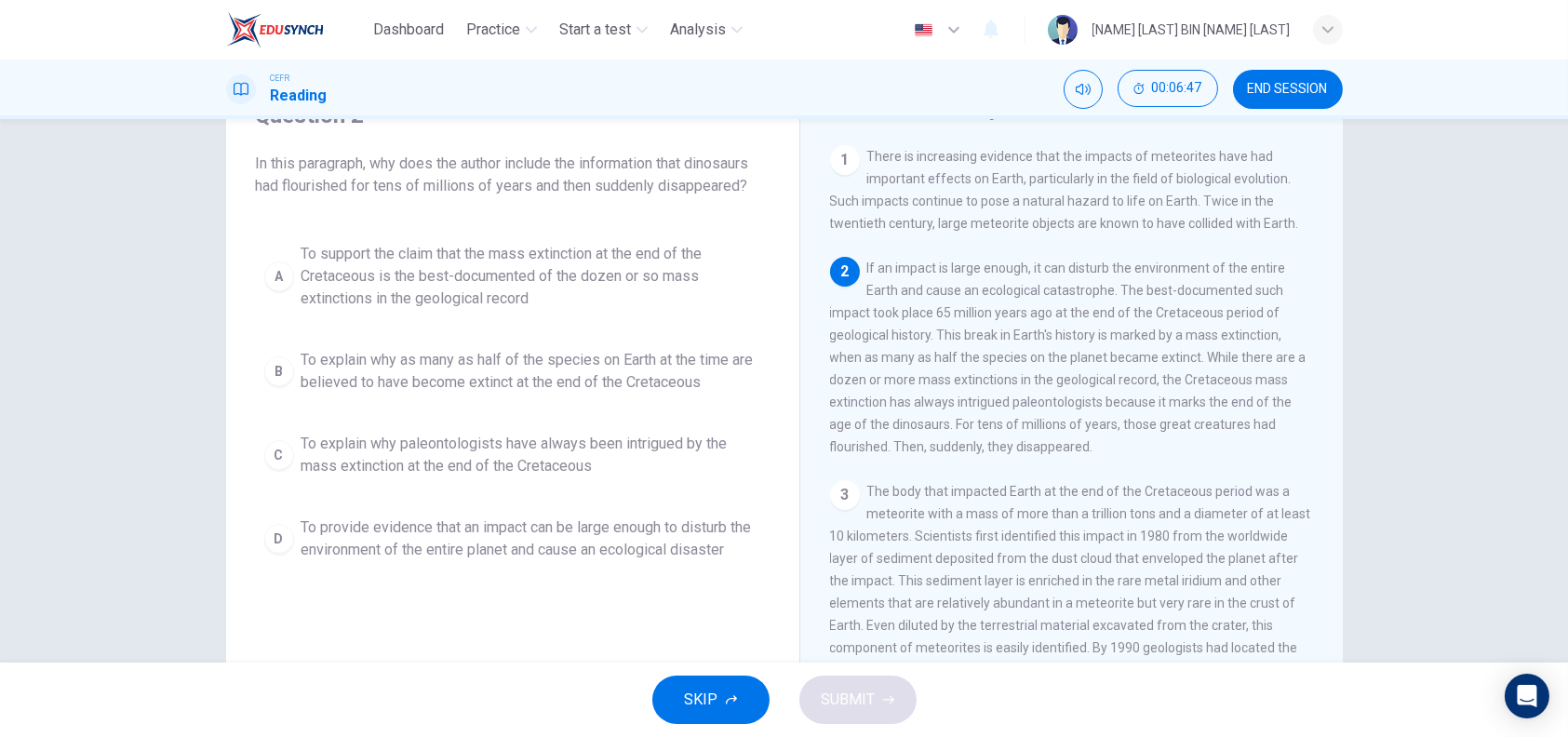 click on "To explain why paleontologists have always been intrigued by the mass extinction at the end of the Cretaceous" at bounding box center [531, 276] 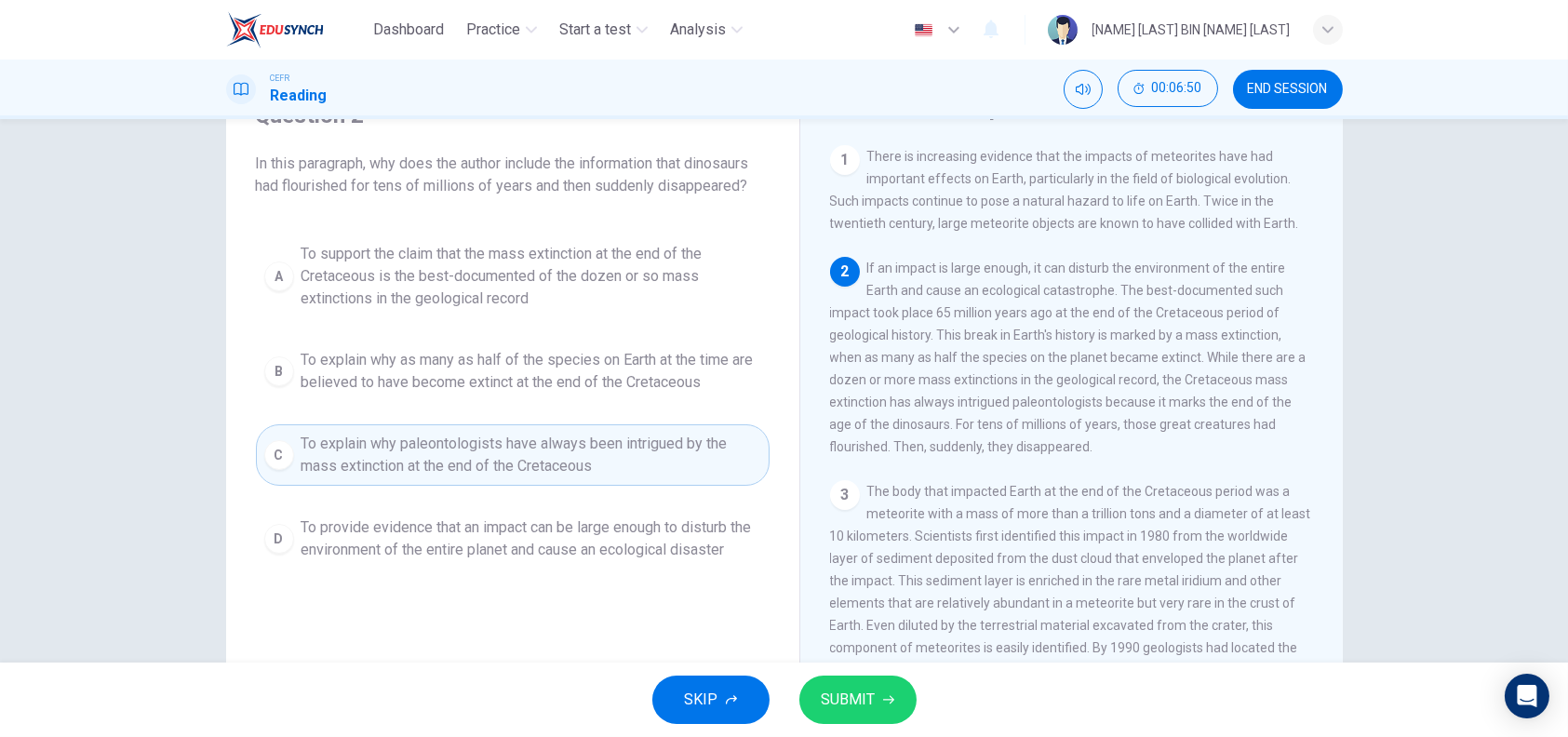 click on "SUBMIT" at bounding box center (858, 700) 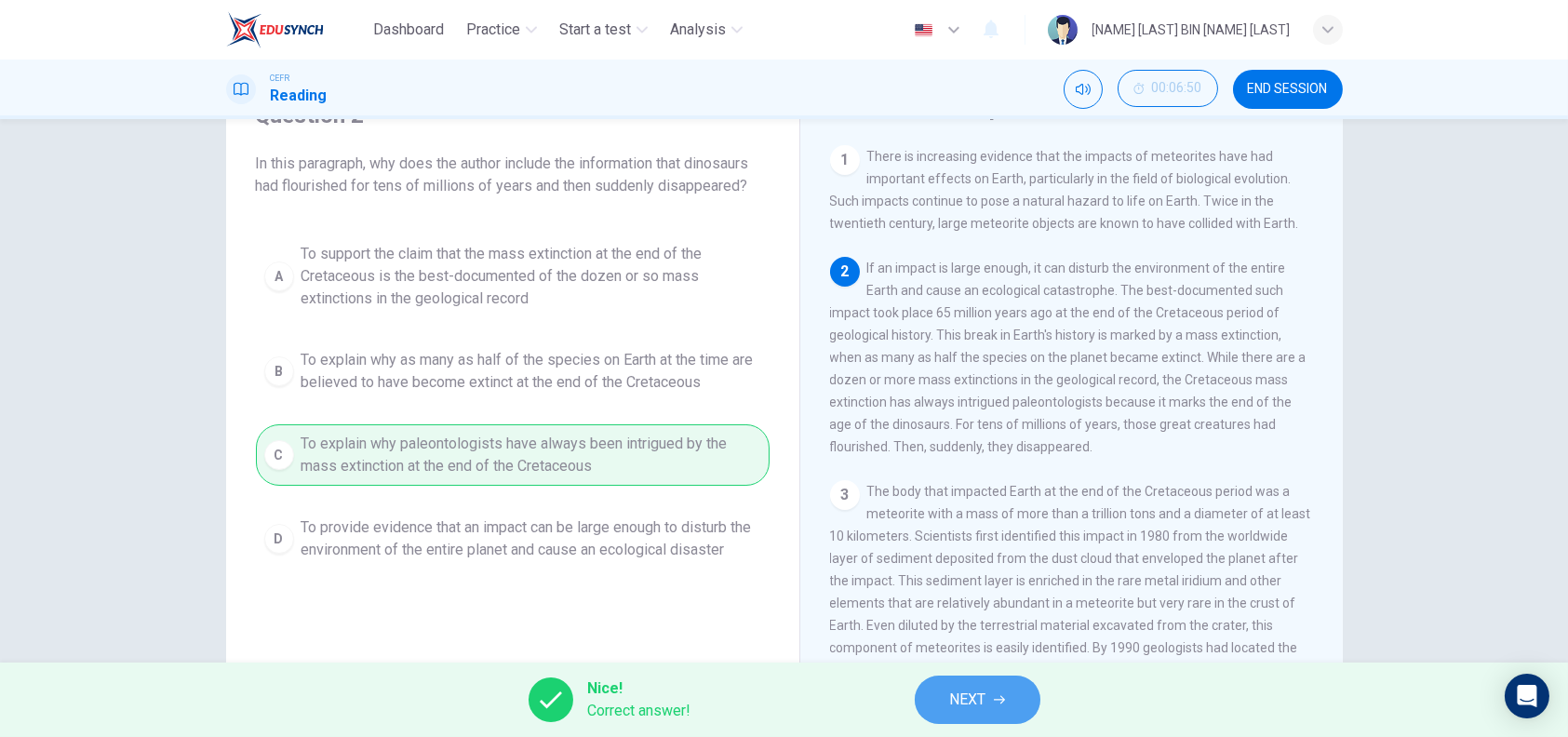 click at bounding box center [999, 700] 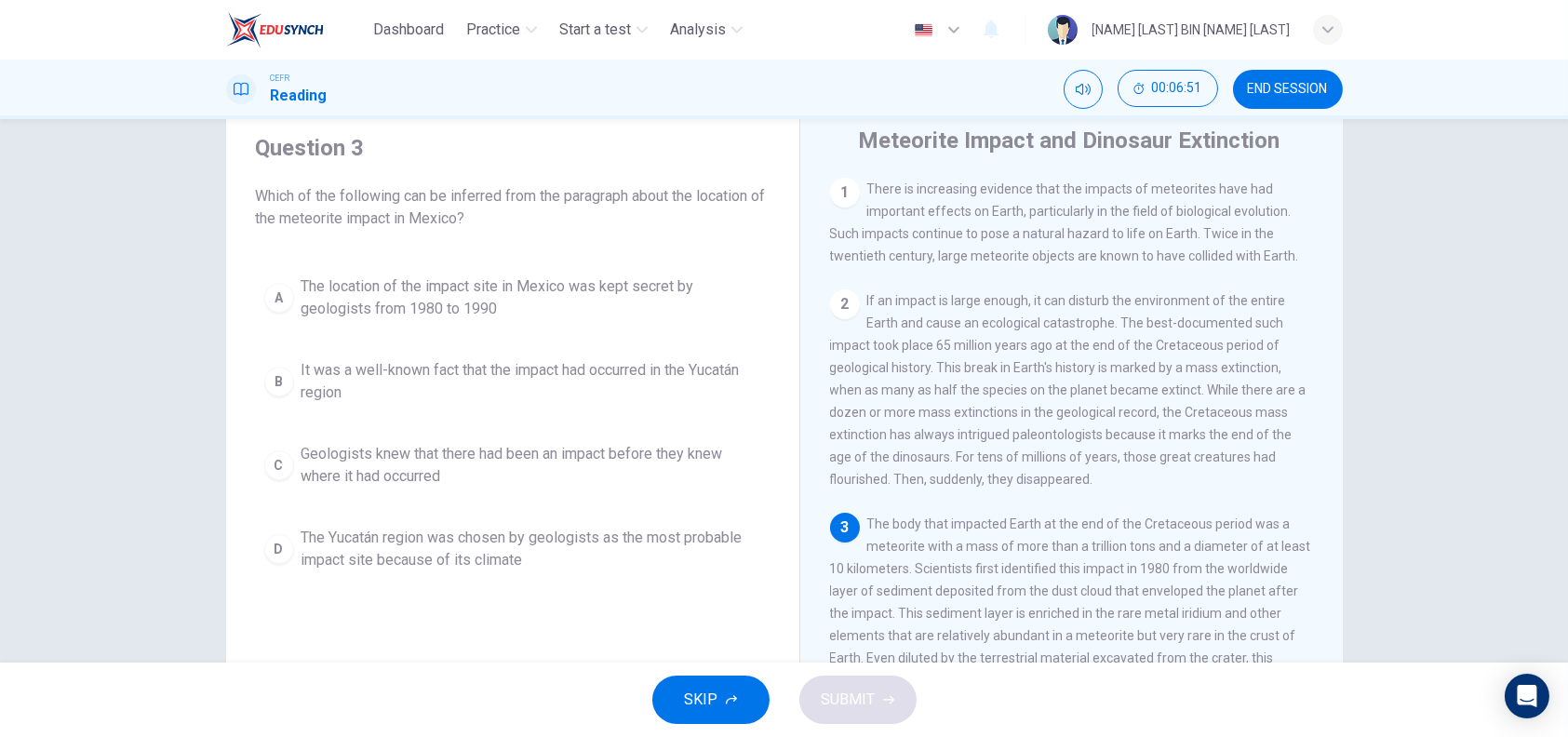 scroll, scrollTop: 93, scrollLeft: 0, axis: vertical 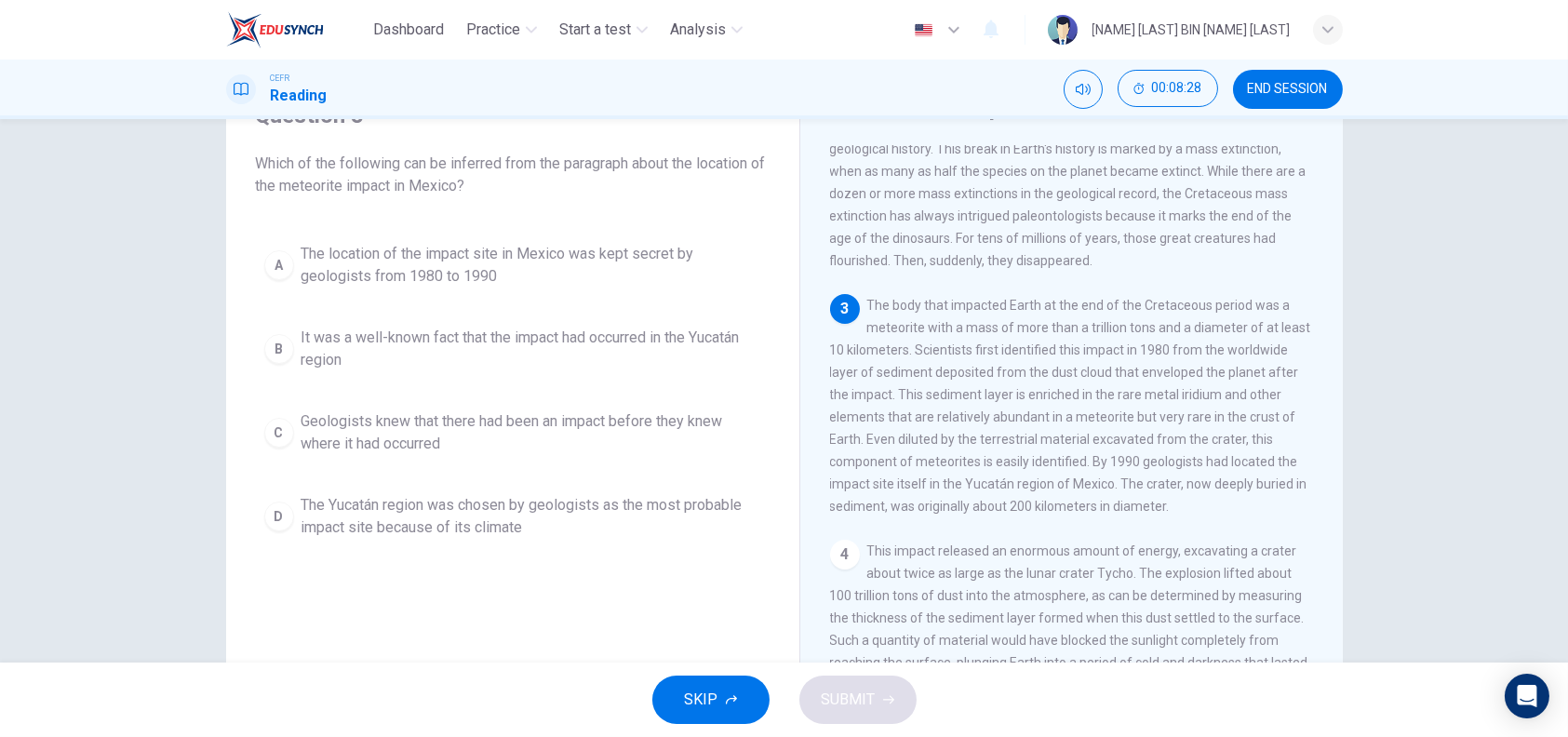 click on "Geologists knew that there had been an impact before they knew where it had occurred" at bounding box center [531, 265] 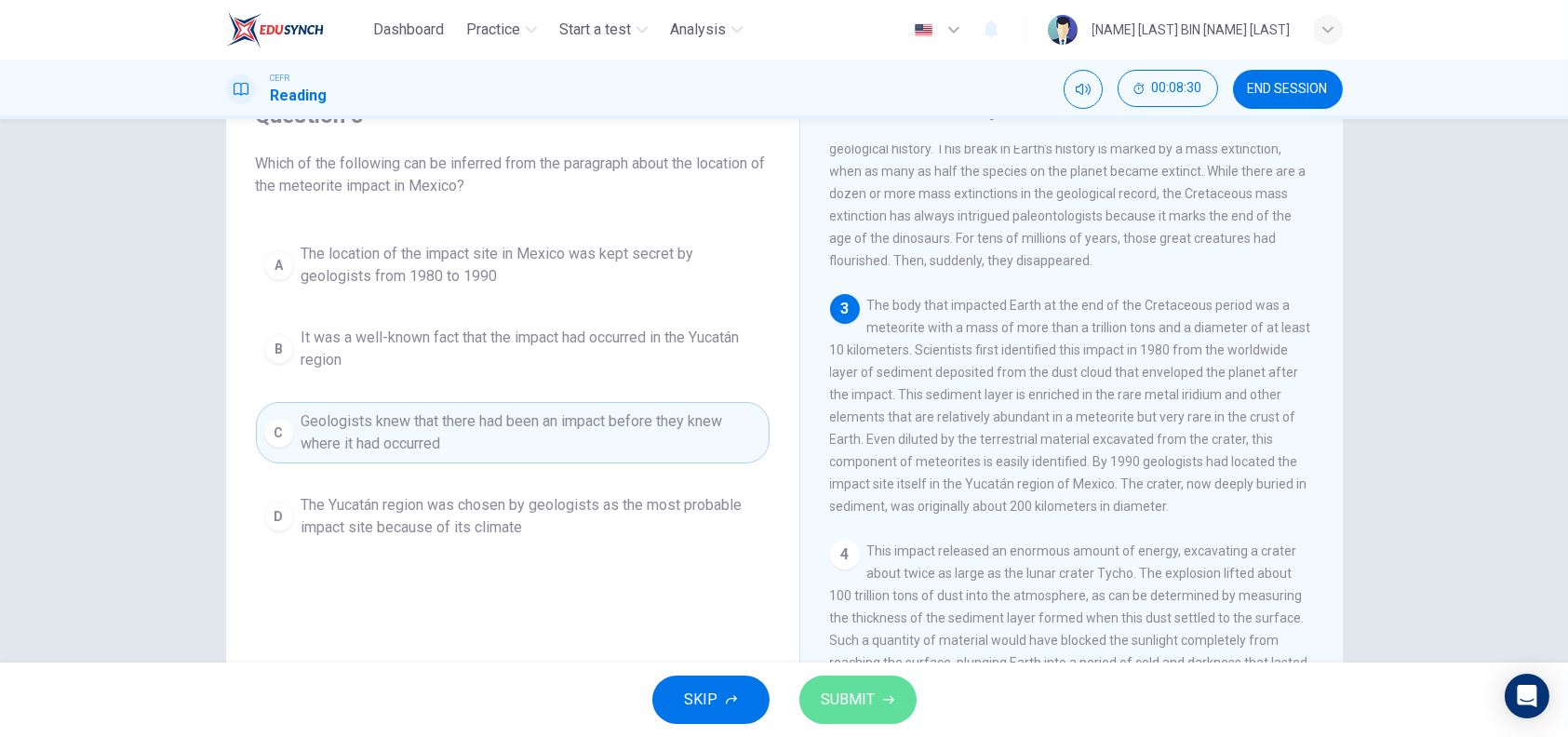 click on "SUBMIT" at bounding box center [858, 700] 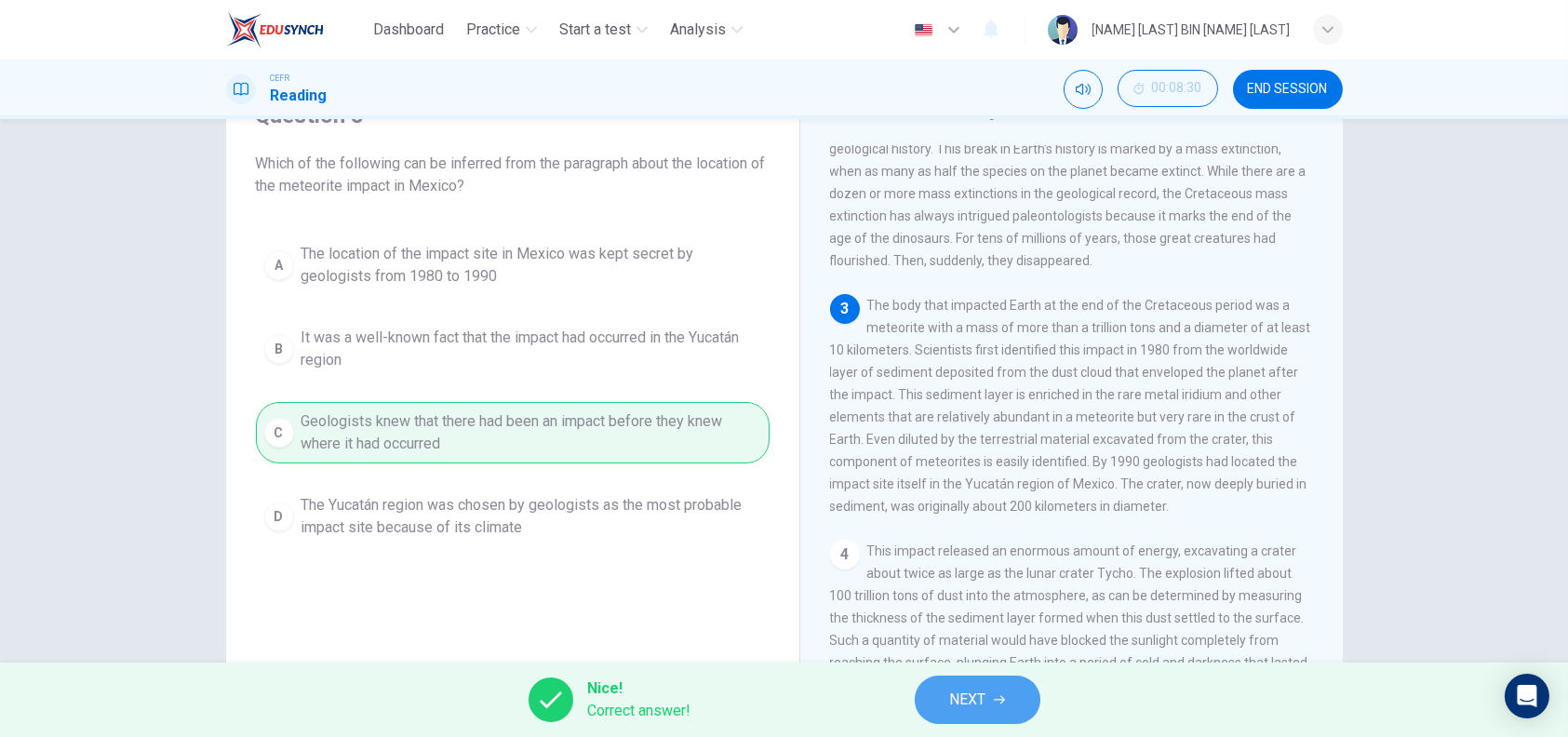 click on "NEXT" at bounding box center [977, 700] 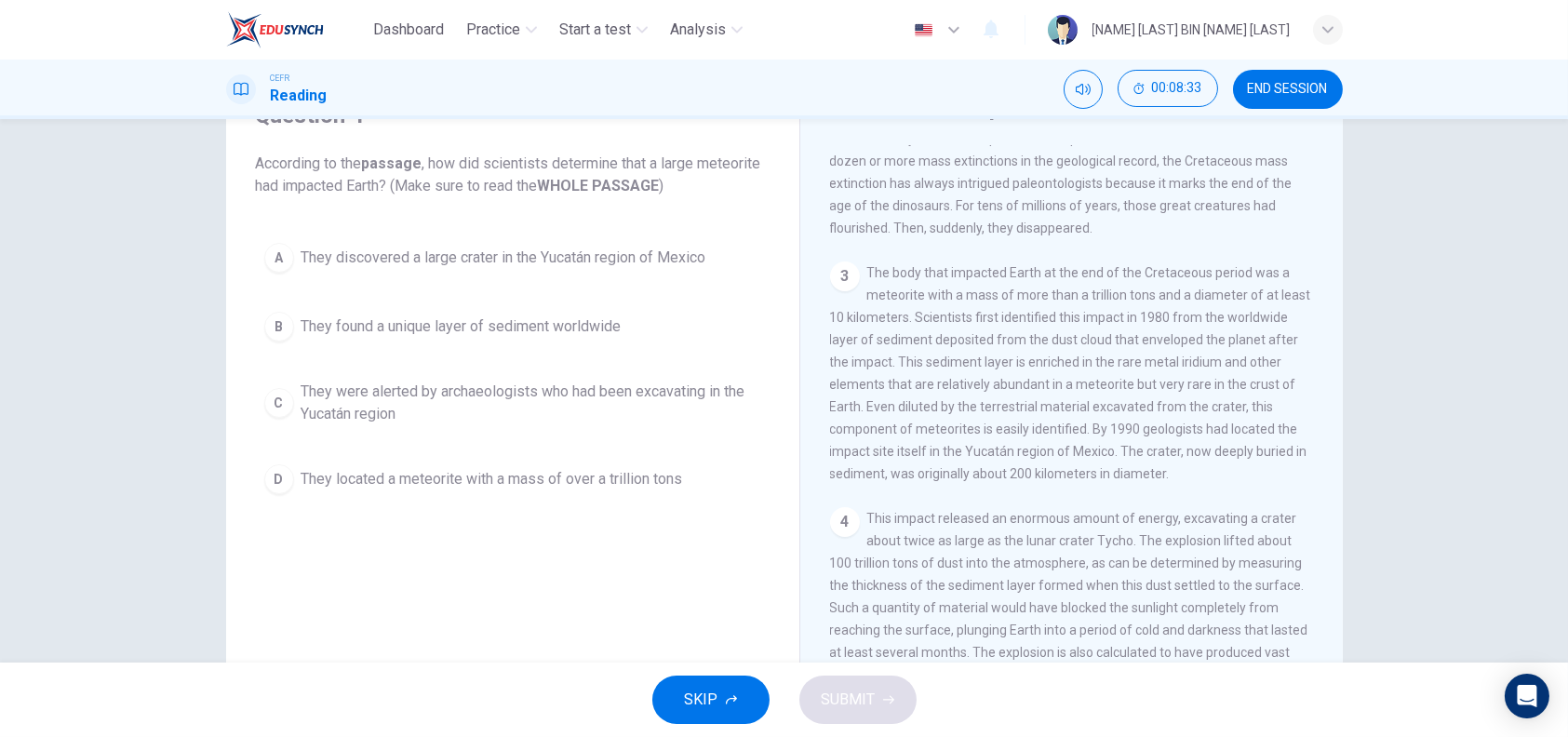 scroll, scrollTop: 113, scrollLeft: 0, axis: vertical 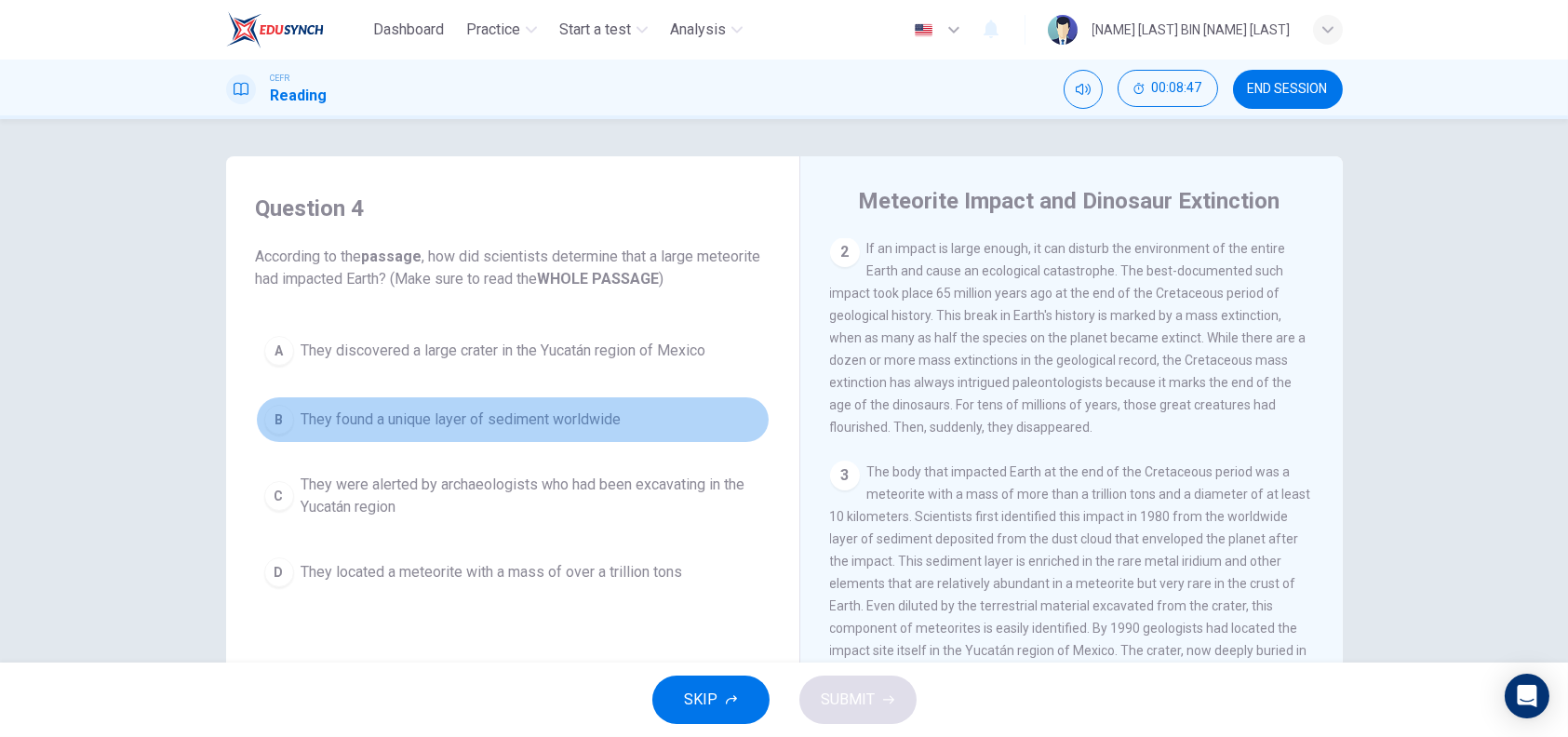 click on "They found a unique layer of sediment worldwide" at bounding box center [503, 351] 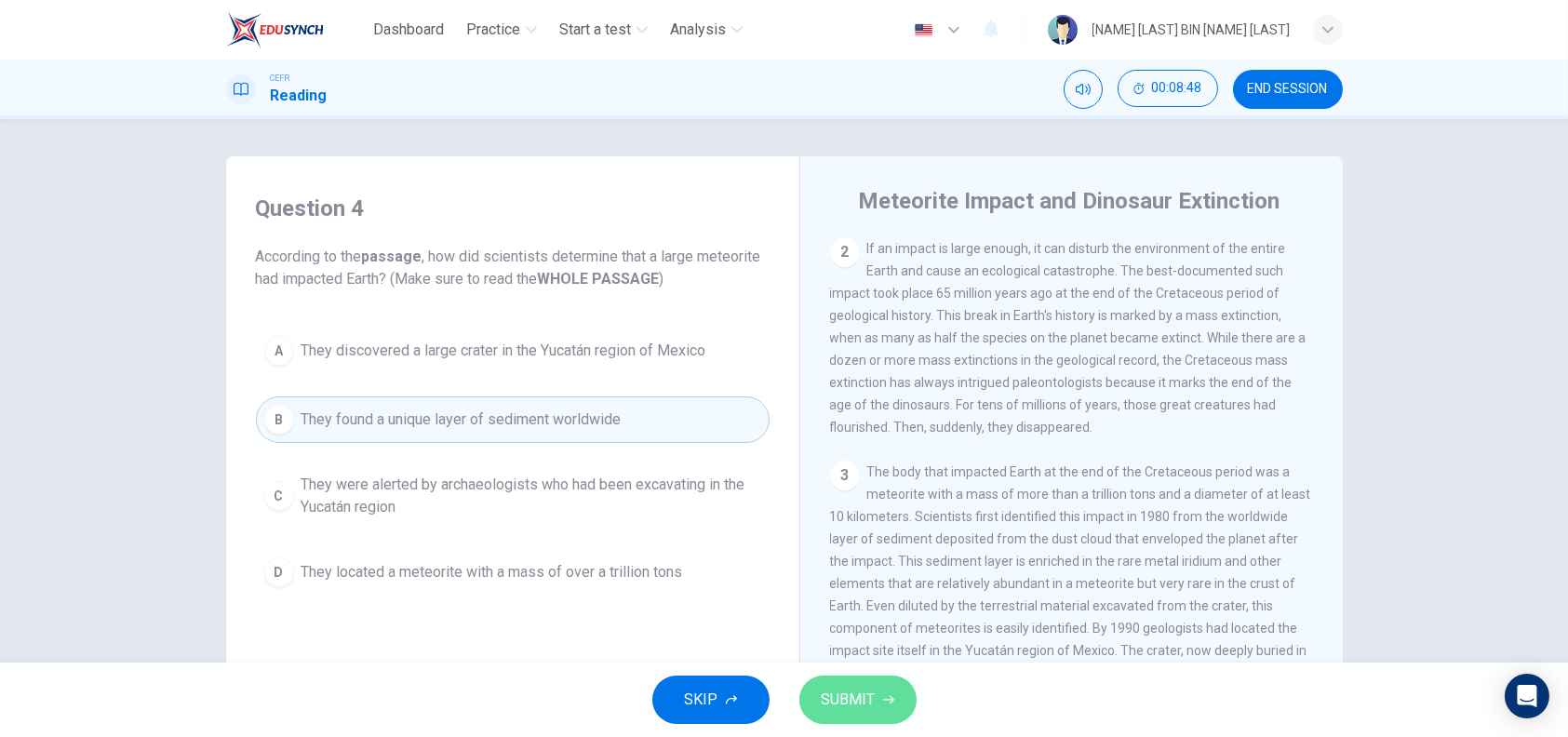 click on "SUBMIT" at bounding box center [849, 700] 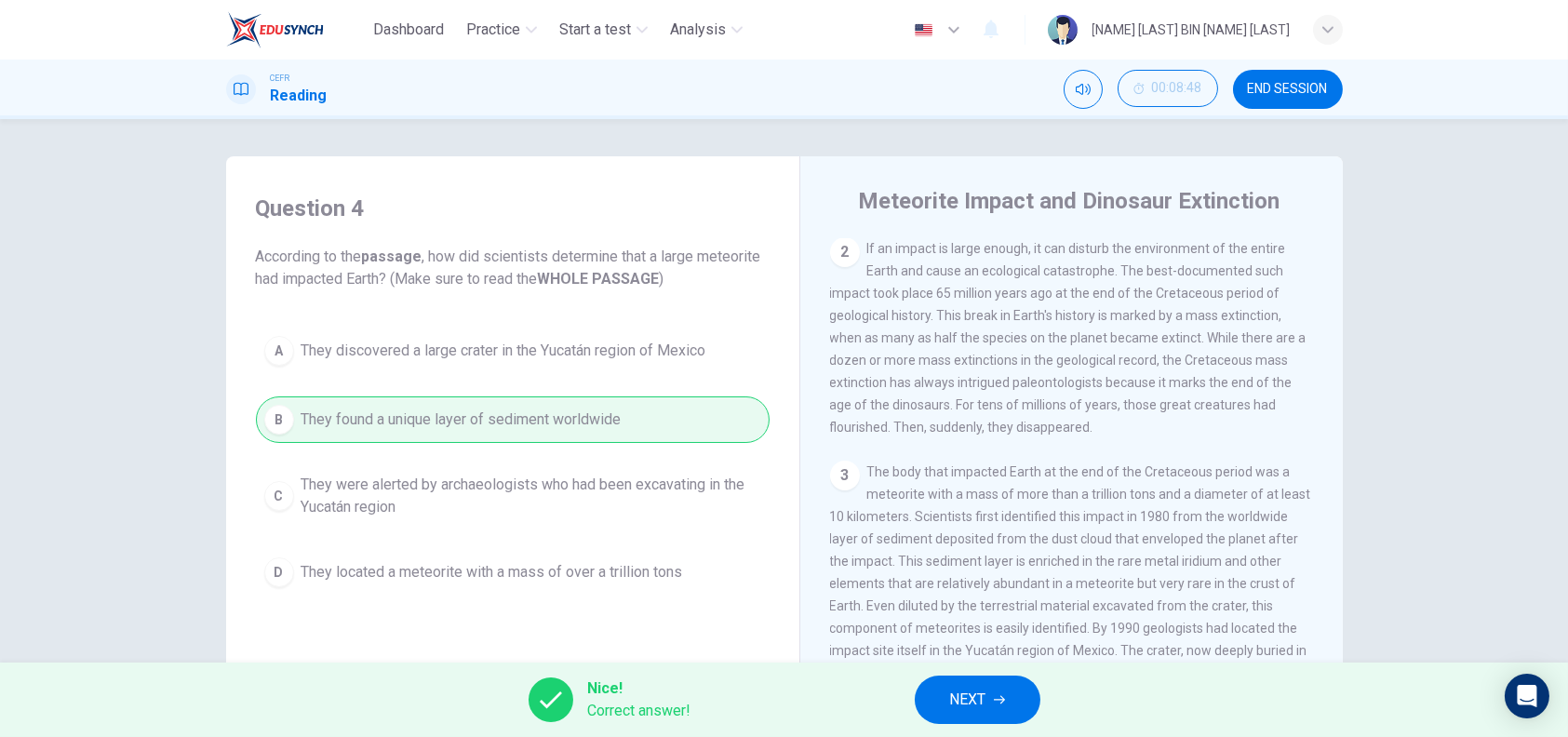click on "Nice! Correct answer! NEXT" at bounding box center (784, 700) 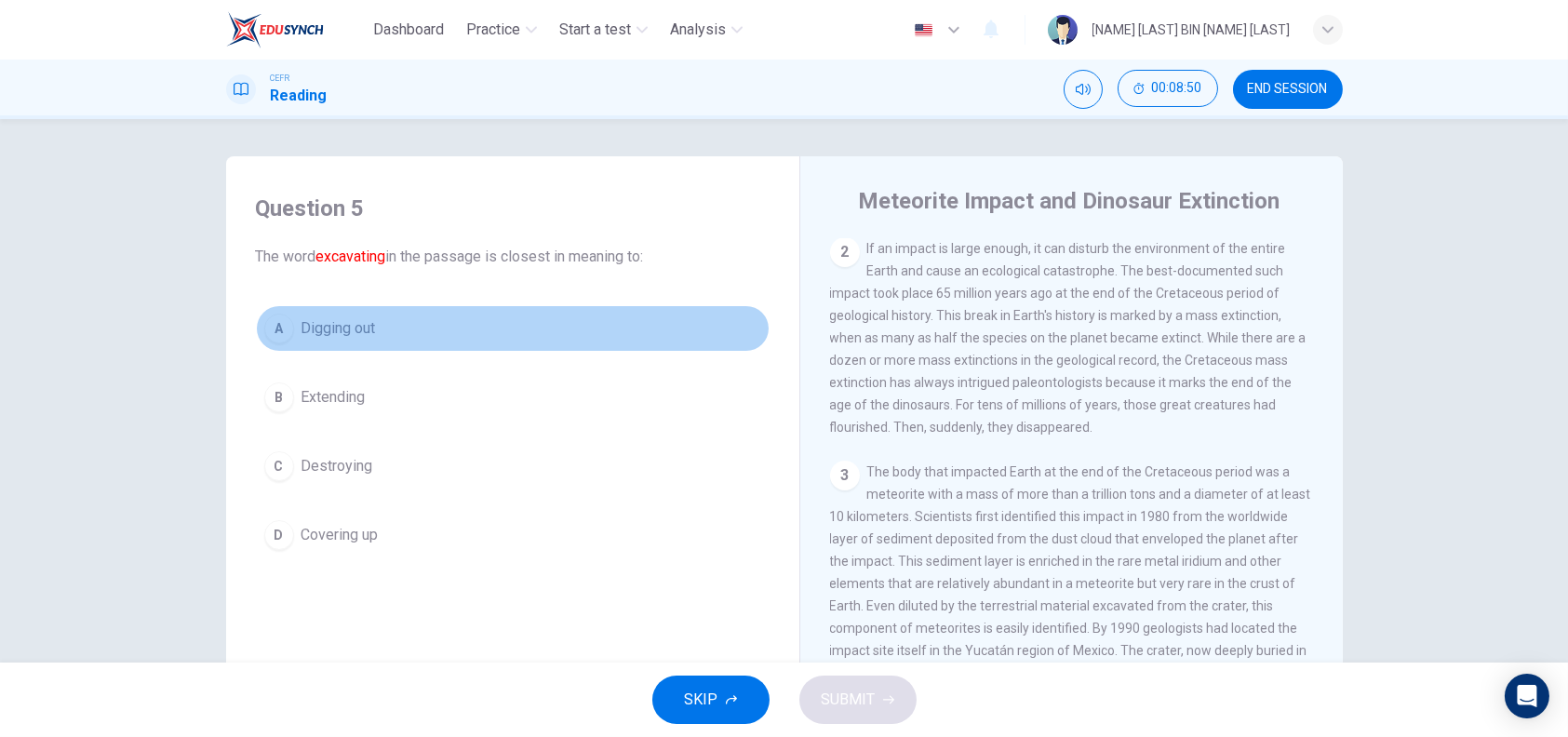 click on "Digging out" at bounding box center (339, 328) 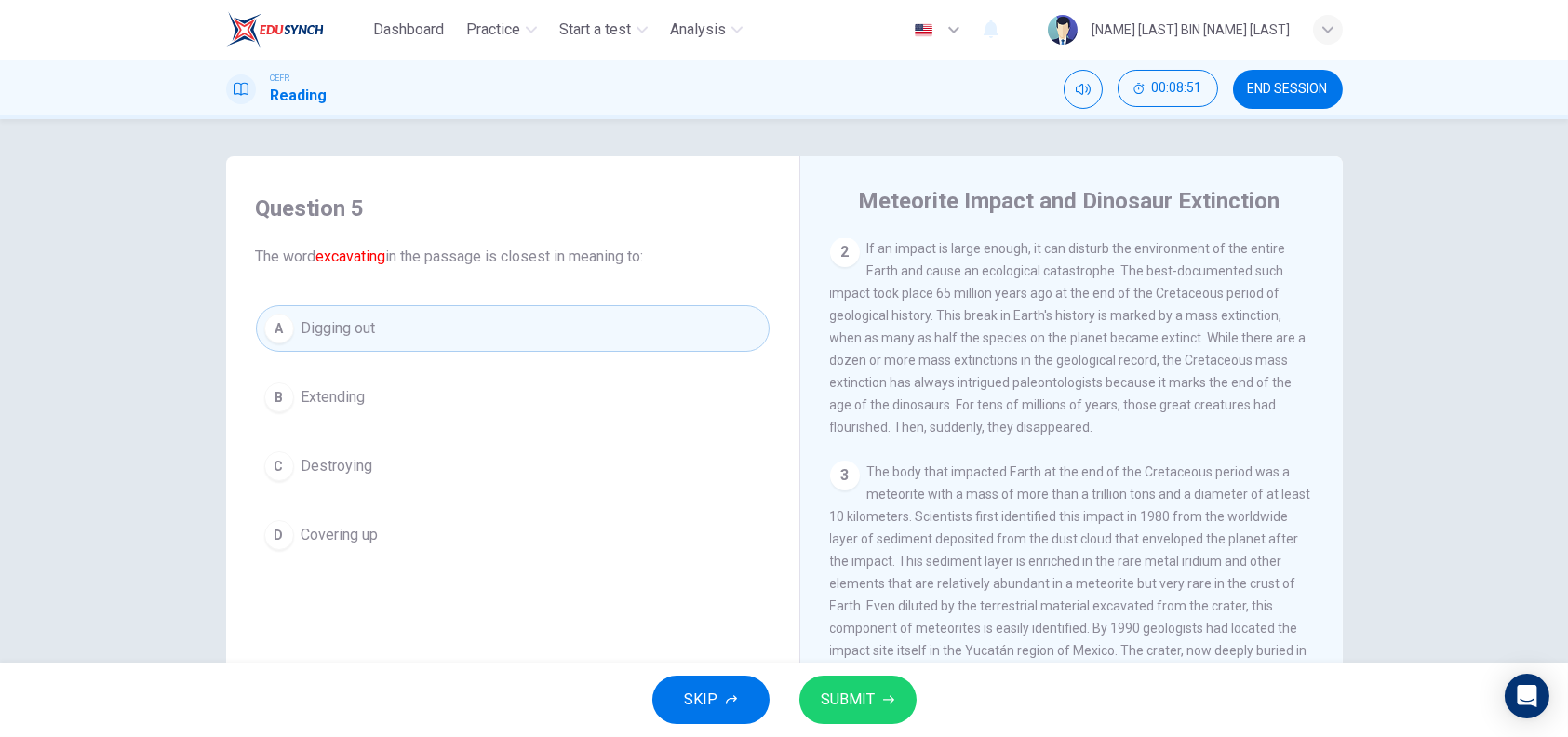 click on "SUBMIT" at bounding box center [849, 700] 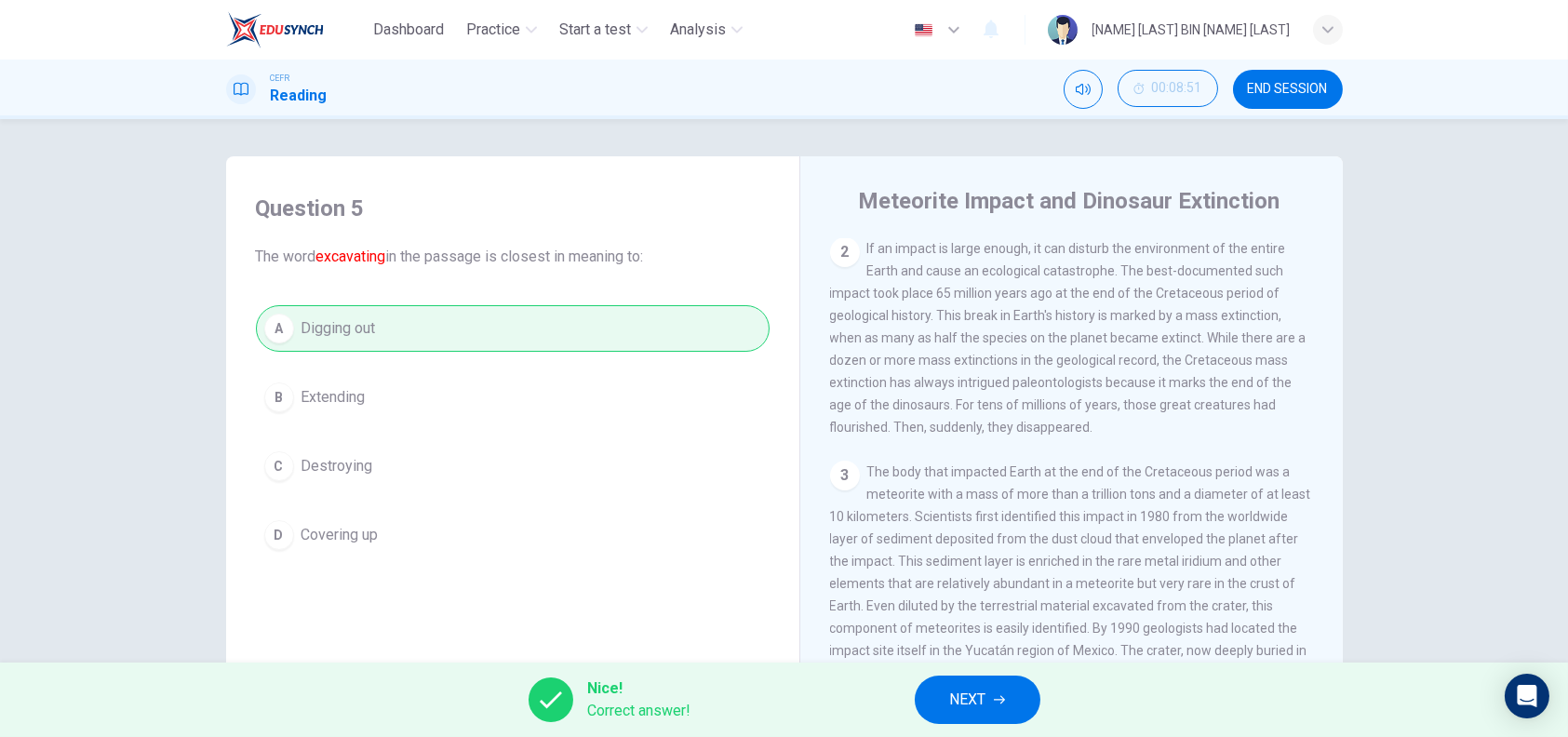 drag, startPoint x: 945, startPoint y: 667, endPoint x: 963, endPoint y: 697, distance: 34.985711 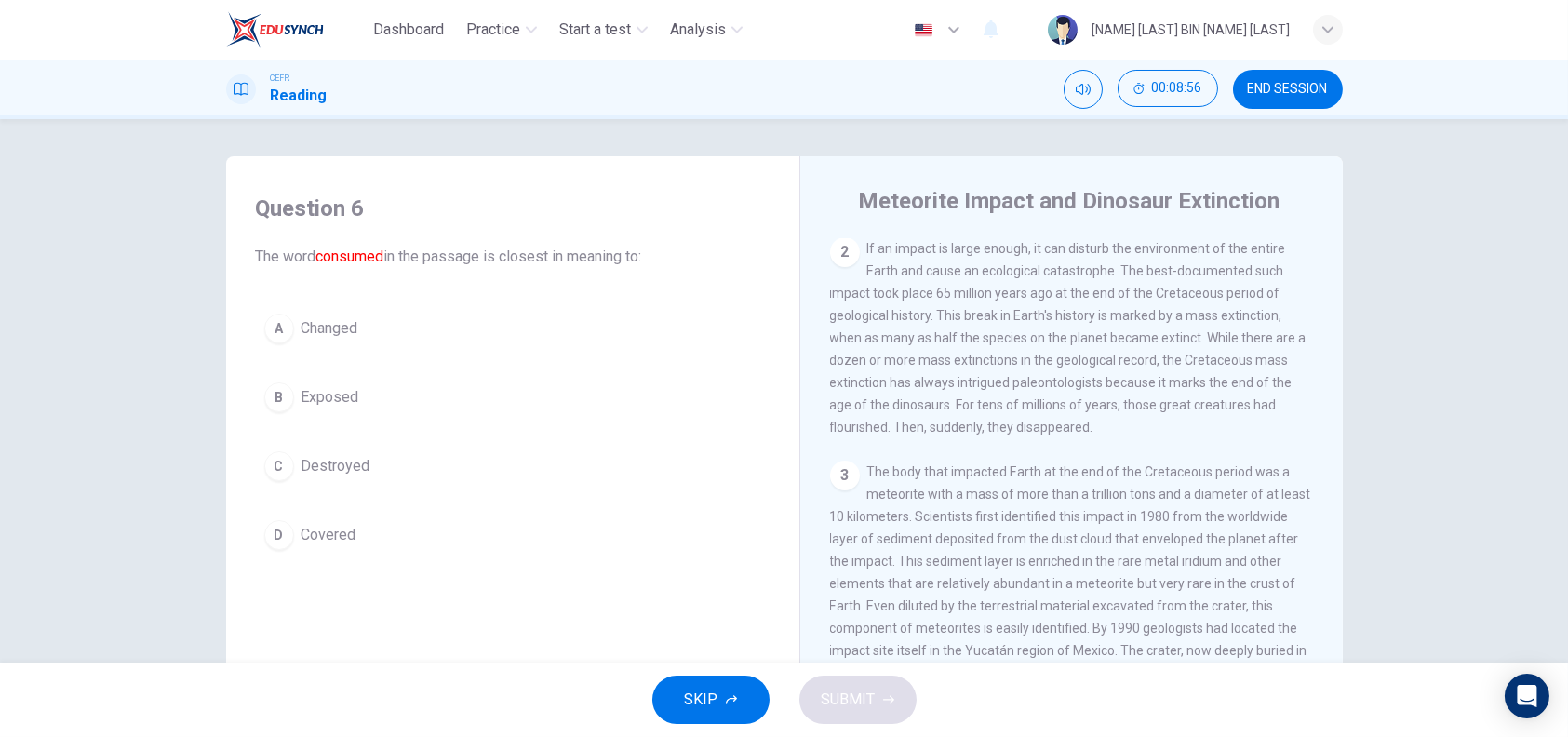 scroll, scrollTop: 485, scrollLeft: 0, axis: vertical 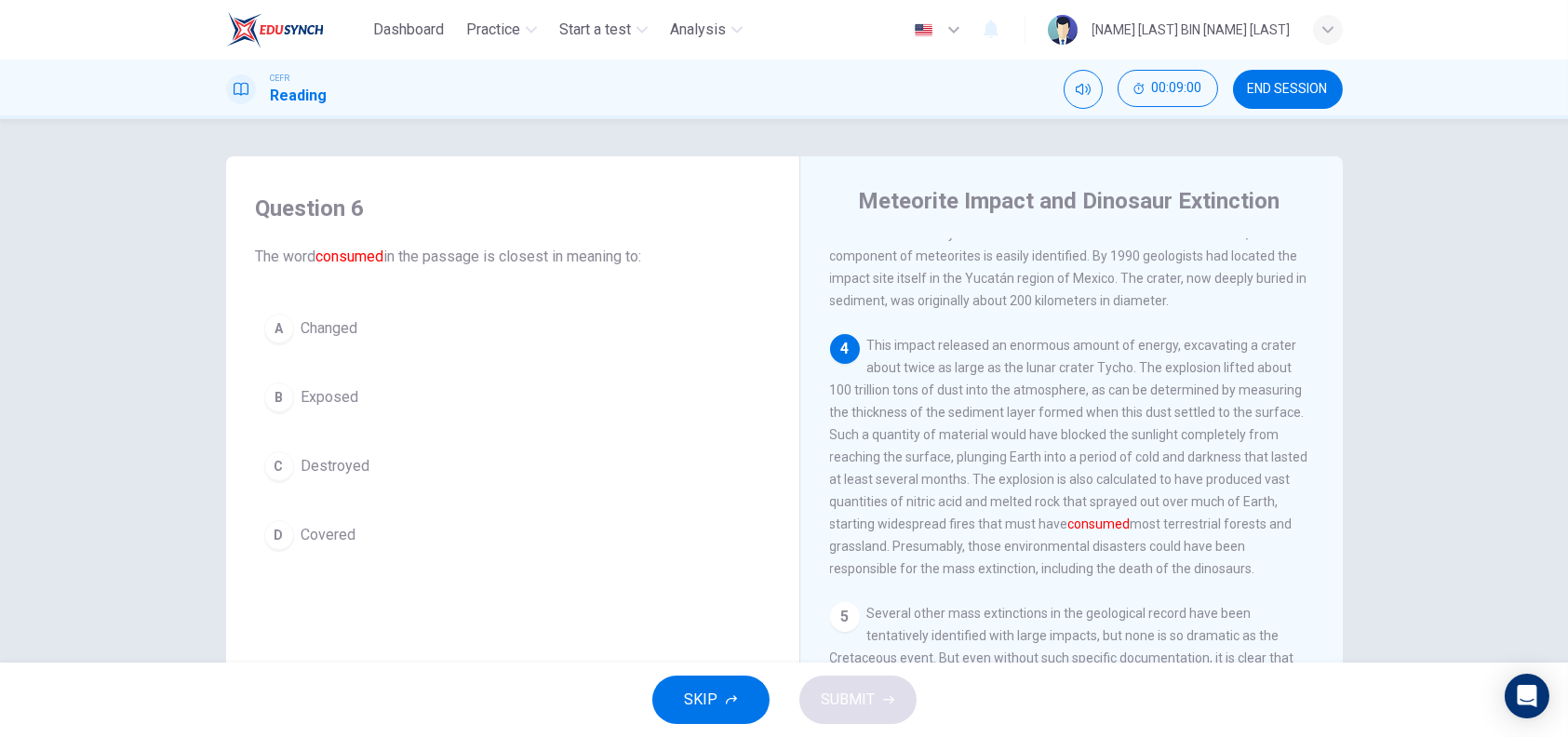 click on "D Covered" at bounding box center (513, 535) 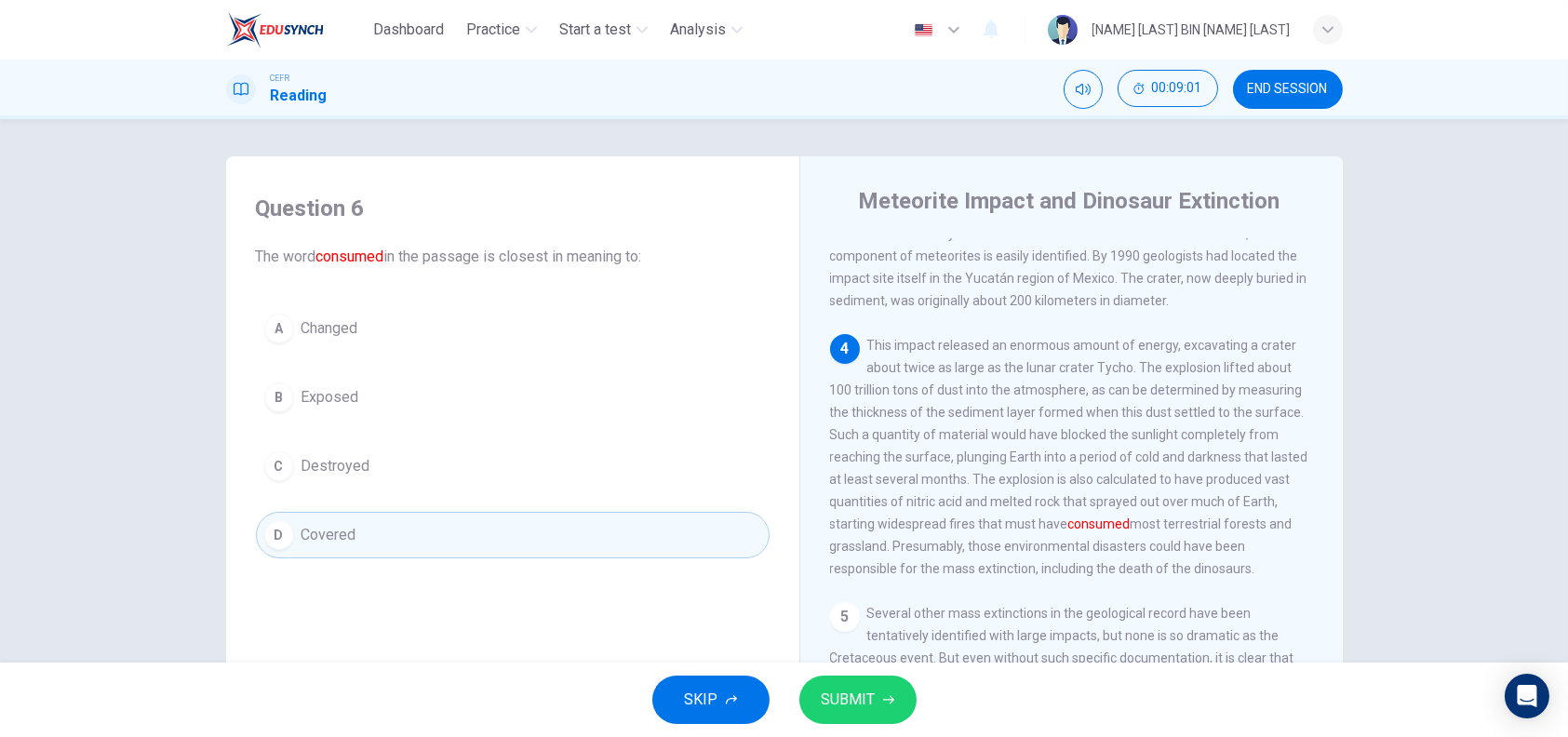 click on "SUBMIT" at bounding box center (858, 700) 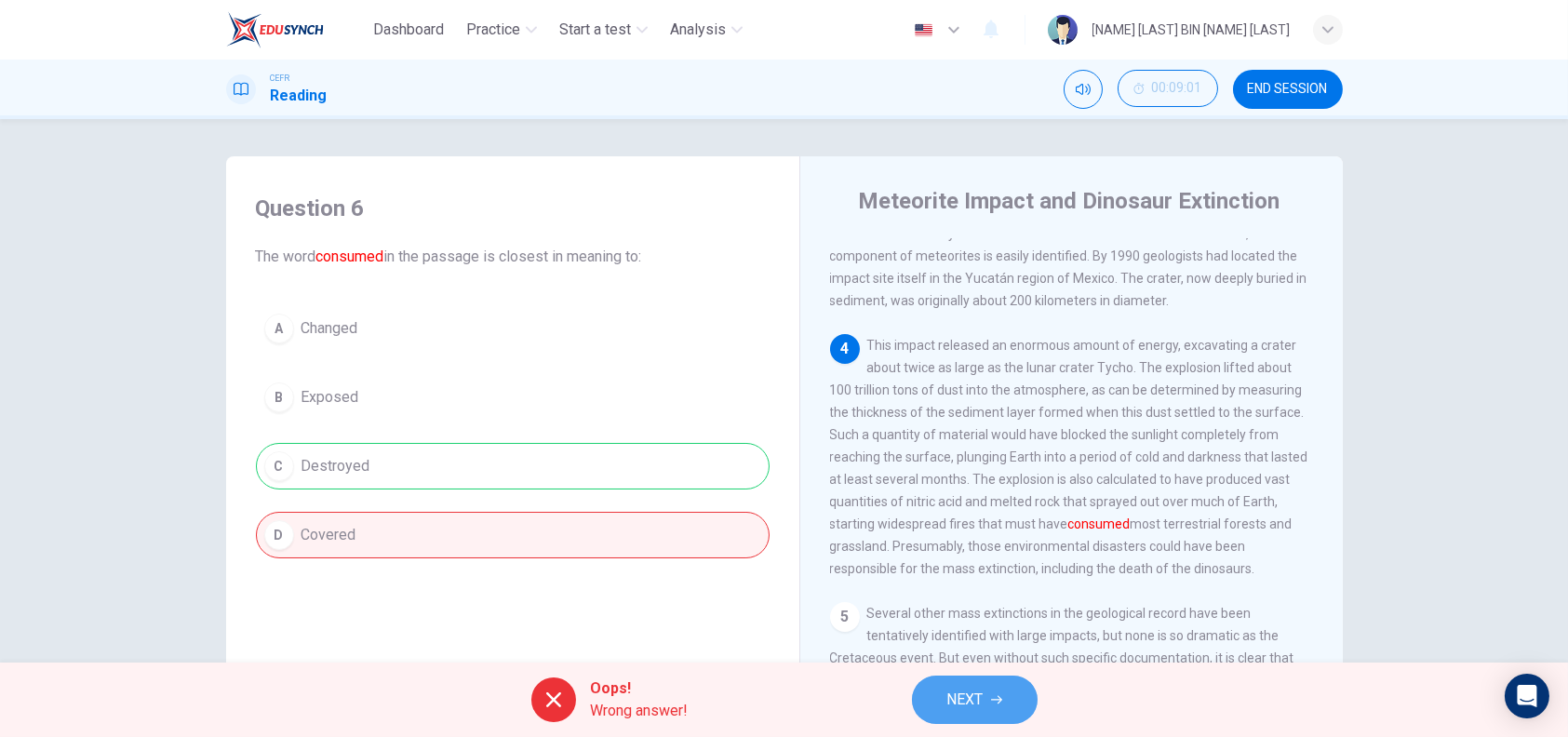 click on "NEXT" at bounding box center [965, 700] 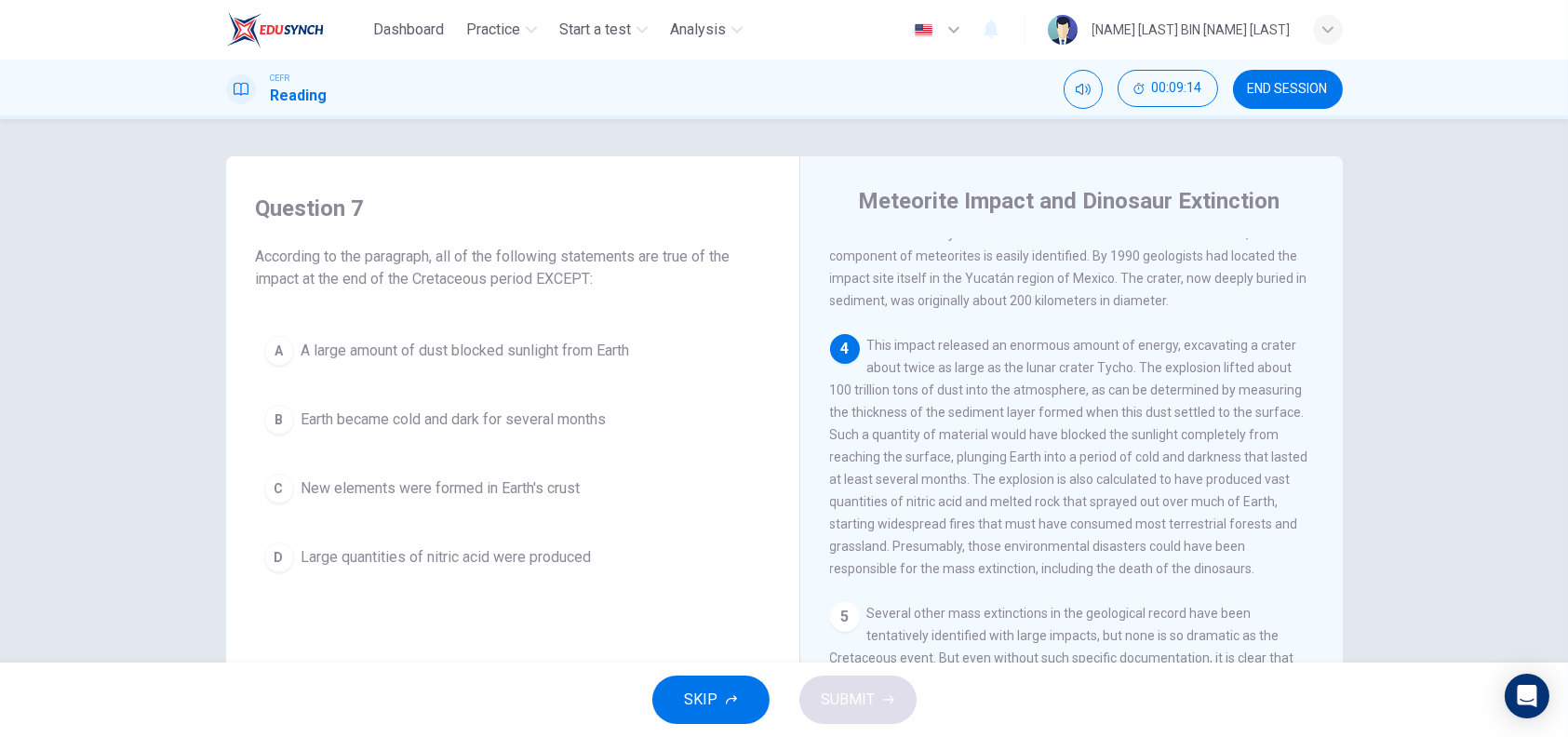 click on "C New elements were formed in Earth's crust" at bounding box center (513, 489) 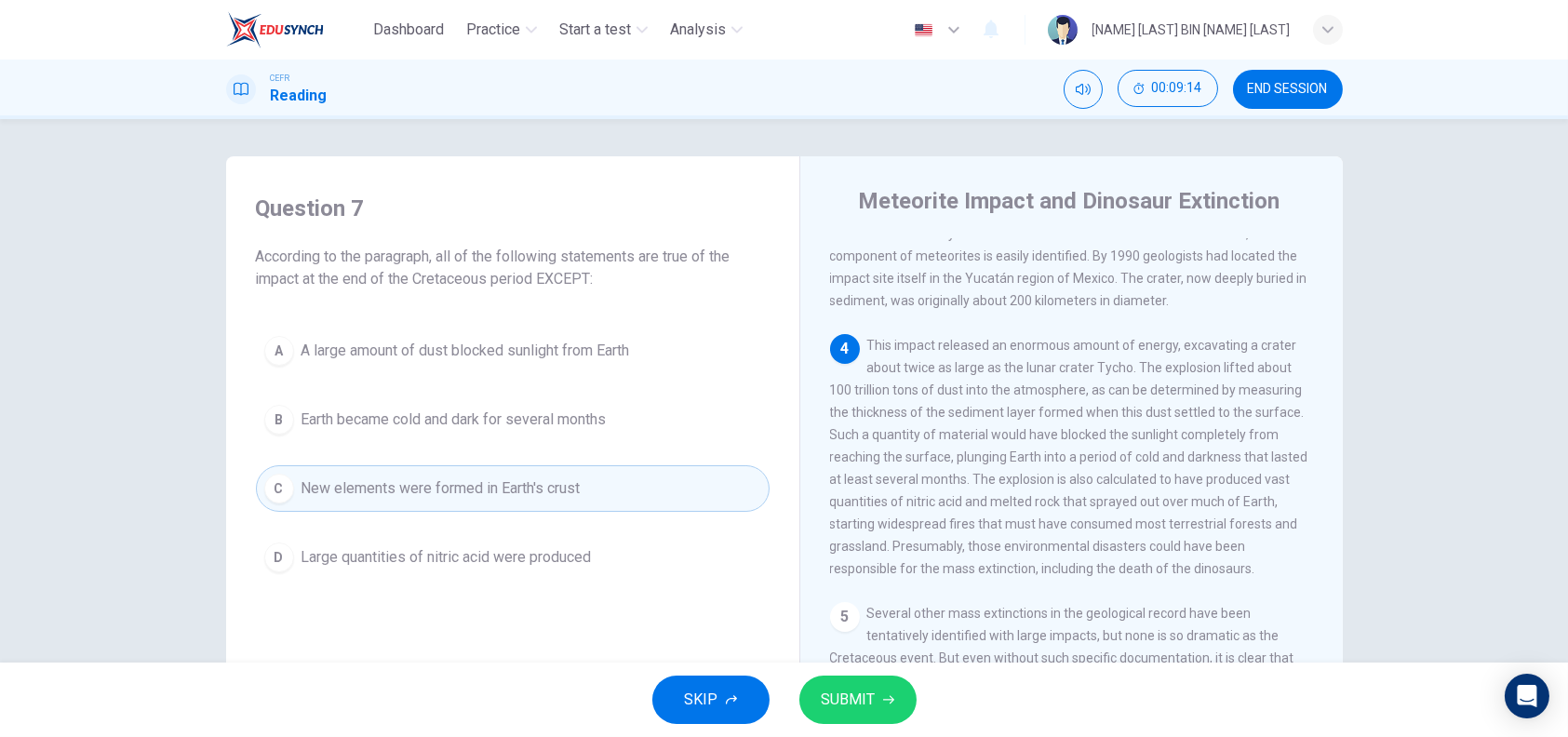 click on "SUBMIT" at bounding box center [849, 700] 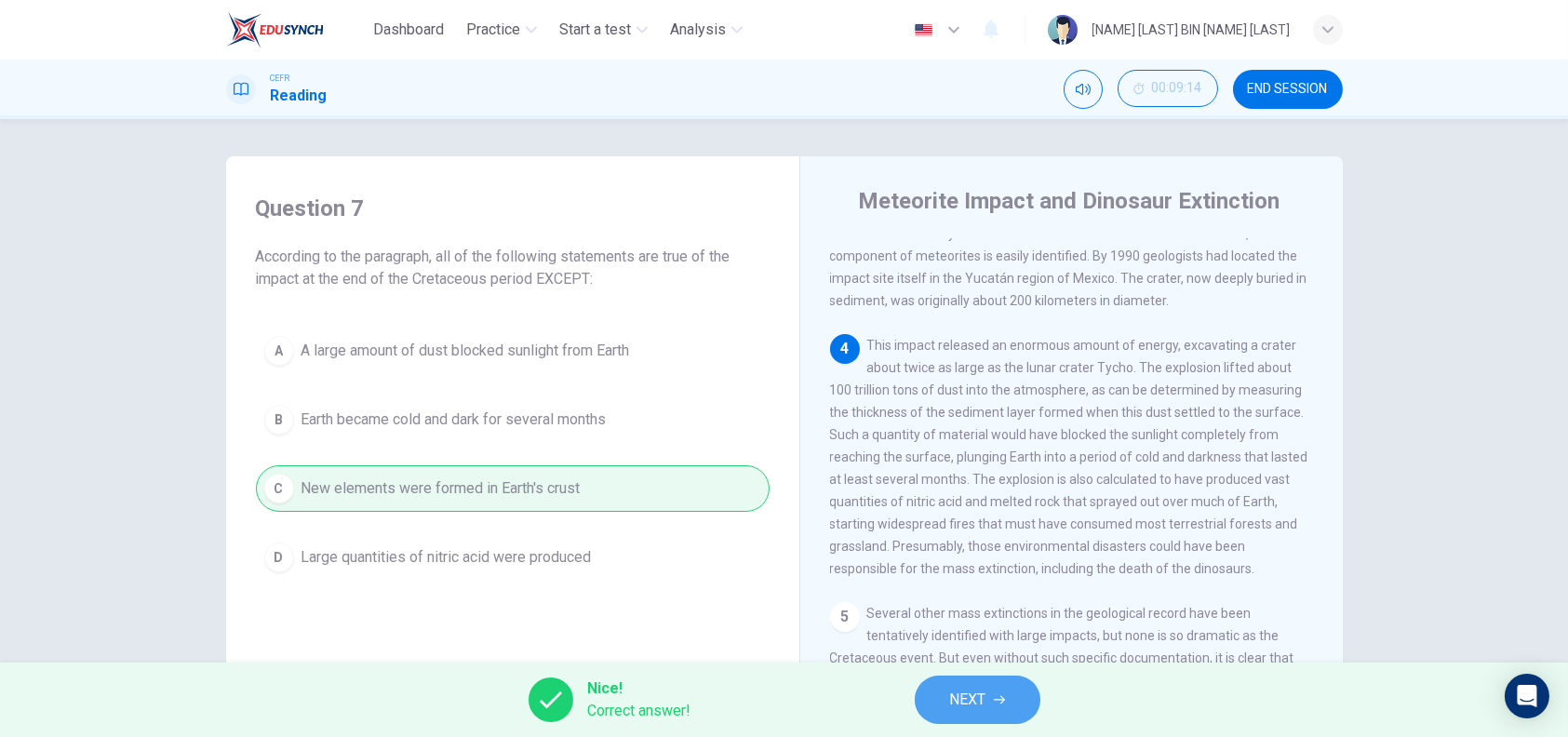 click on "NEXT" at bounding box center (977, 700) 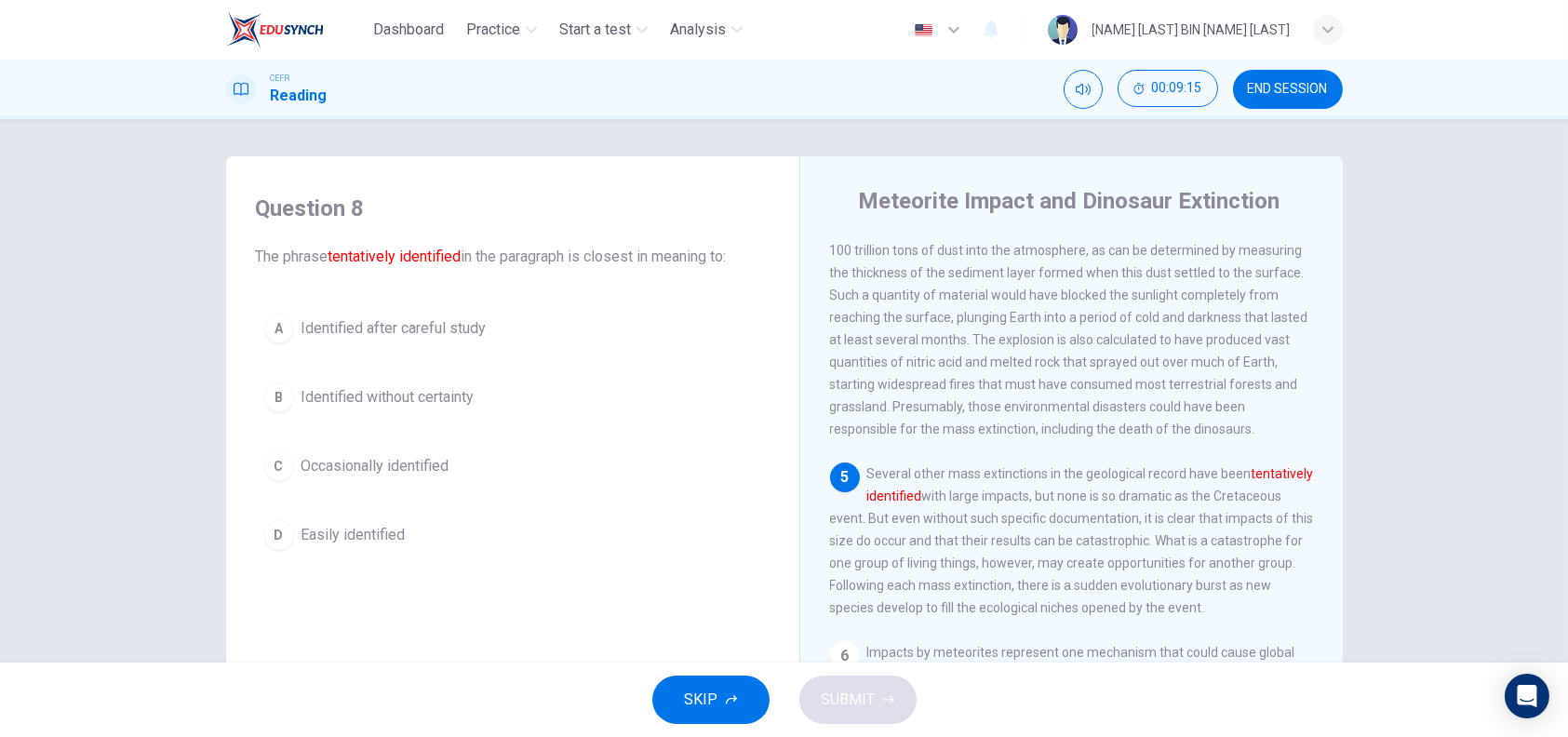 scroll, scrollTop: 671, scrollLeft: 0, axis: vertical 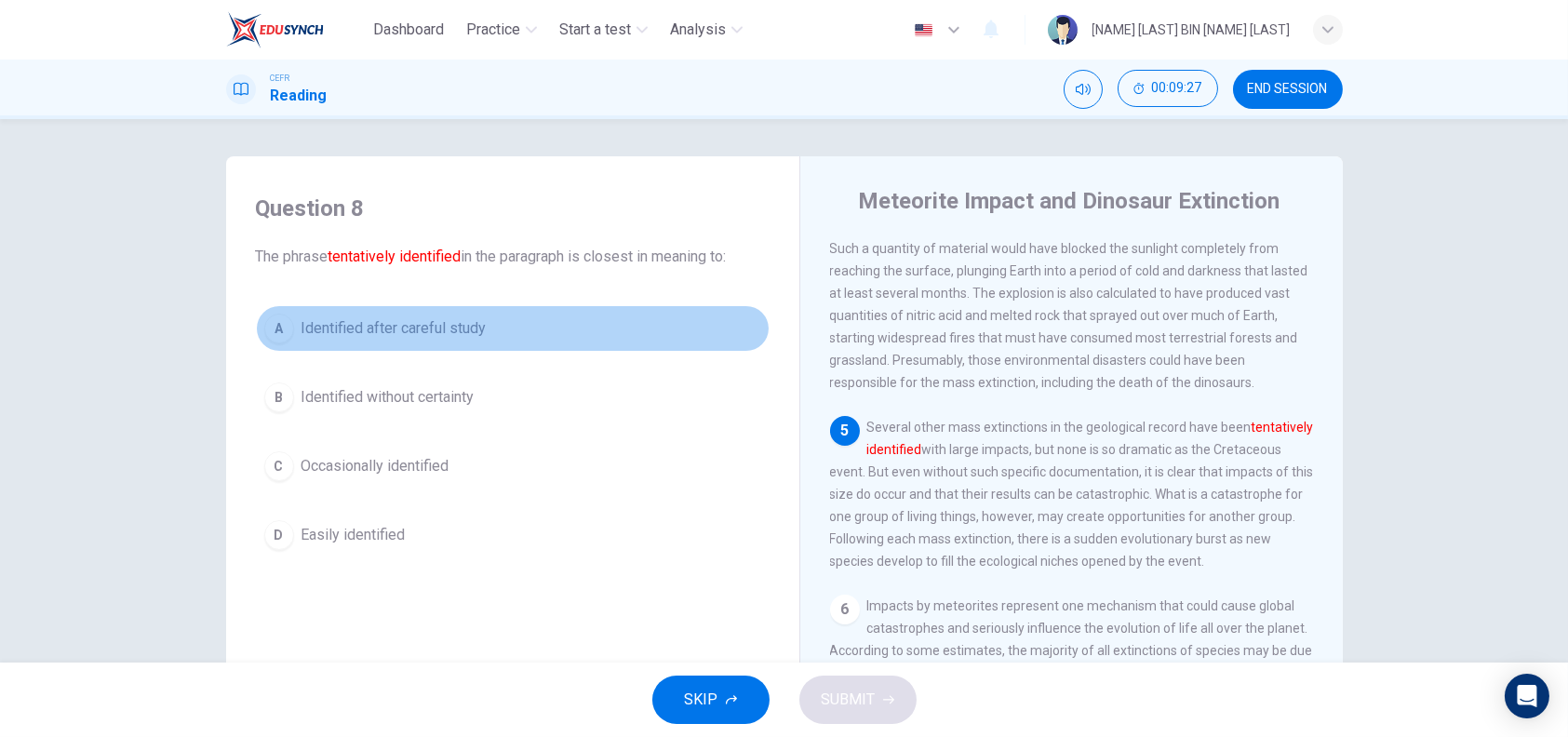 click on "Identified after careful study" at bounding box center (394, 328) 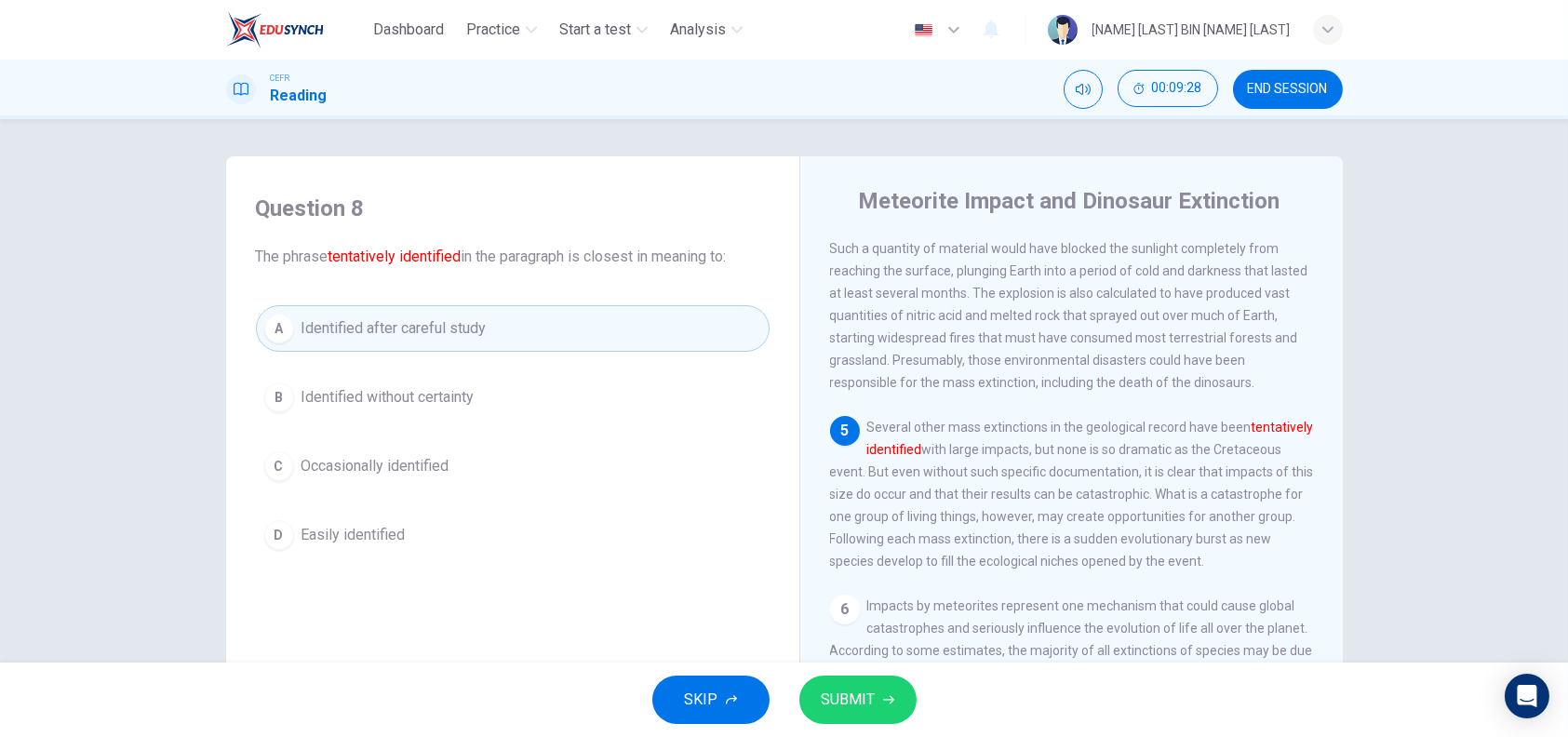 click on "SUBMIT" at bounding box center (858, 700) 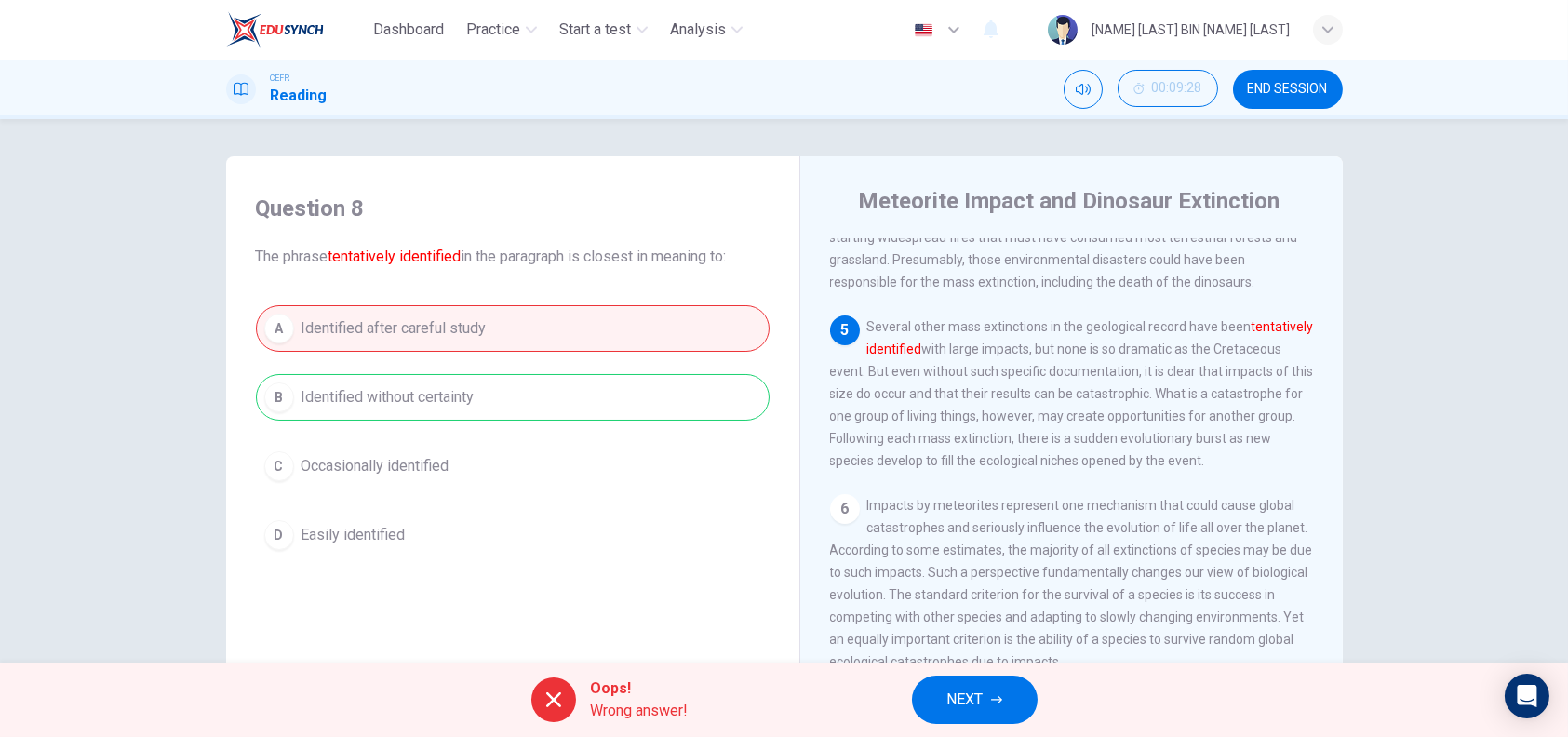 scroll, scrollTop: 857, scrollLeft: 0, axis: vertical 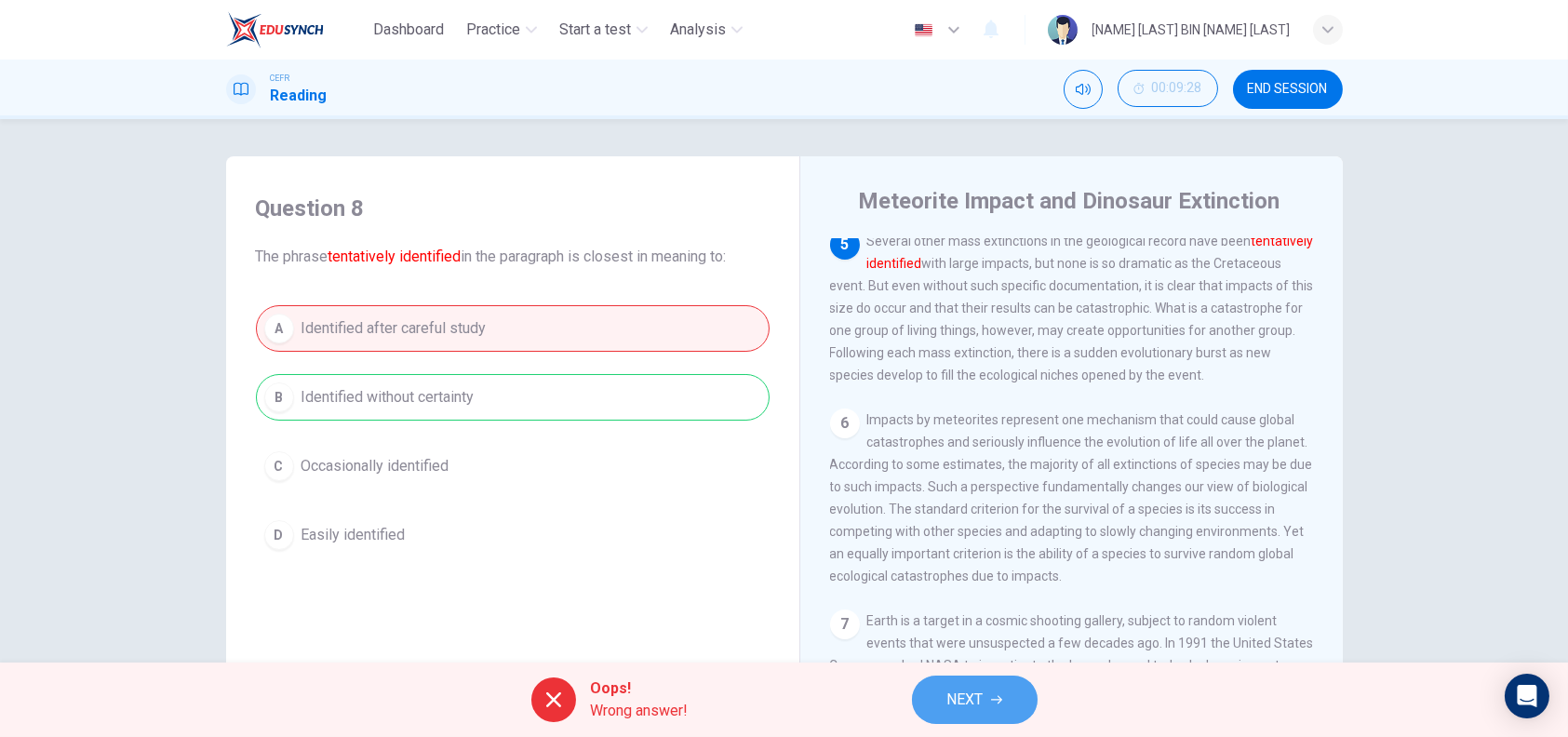 click on "NEXT" at bounding box center (965, 700) 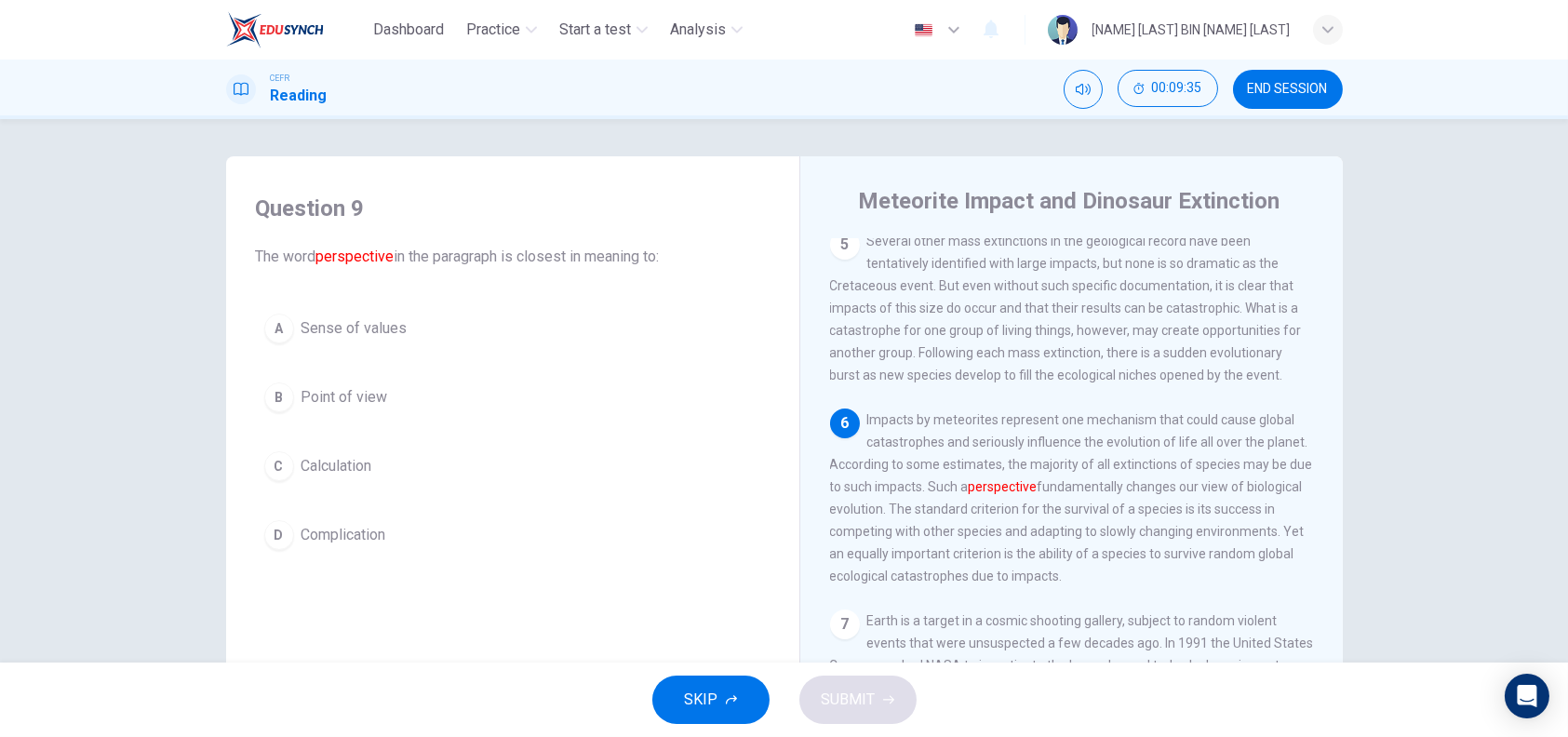 click on "A Sense of values B Point of view C Calculation D Complication" at bounding box center (513, 432) 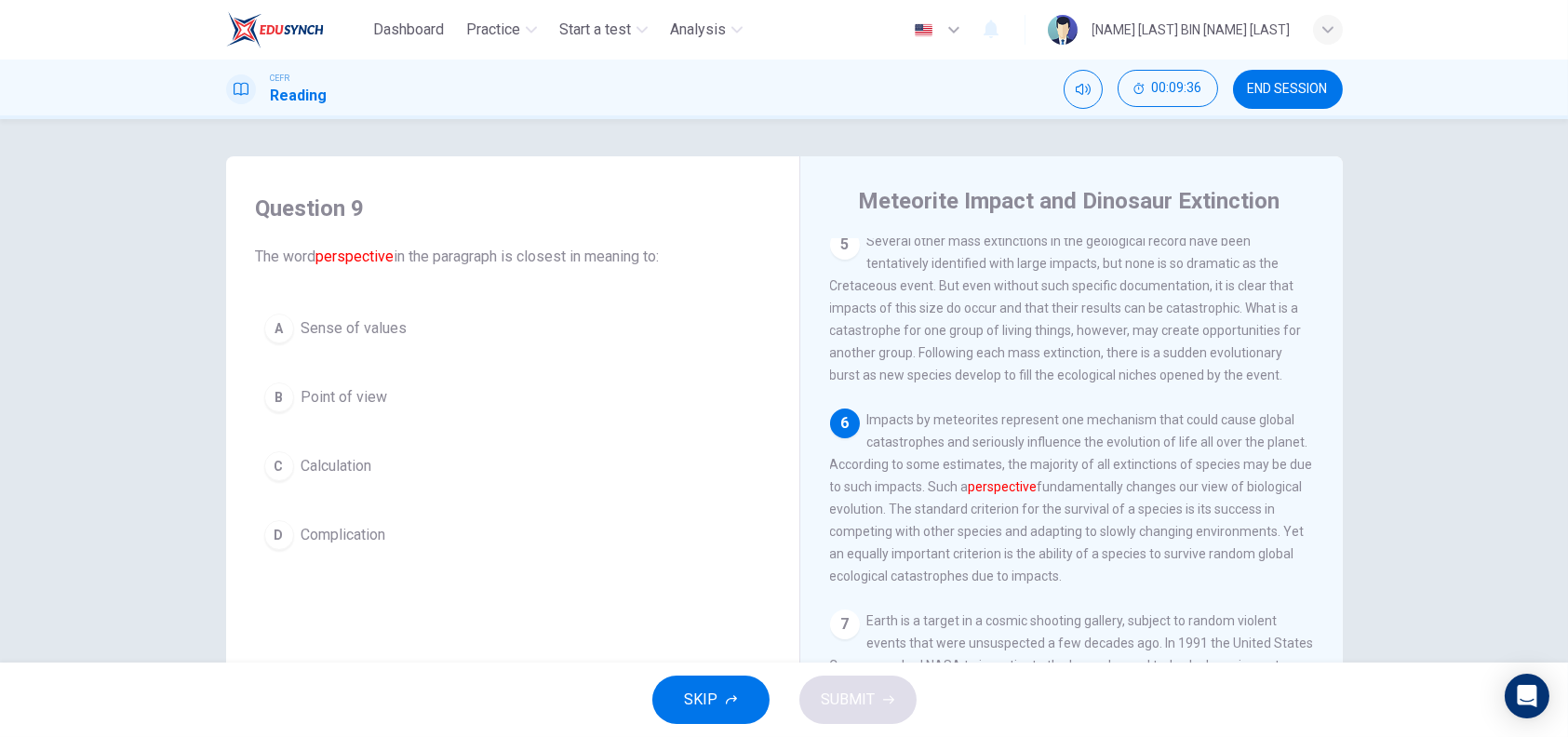click on "Point of view" at bounding box center (355, 328) 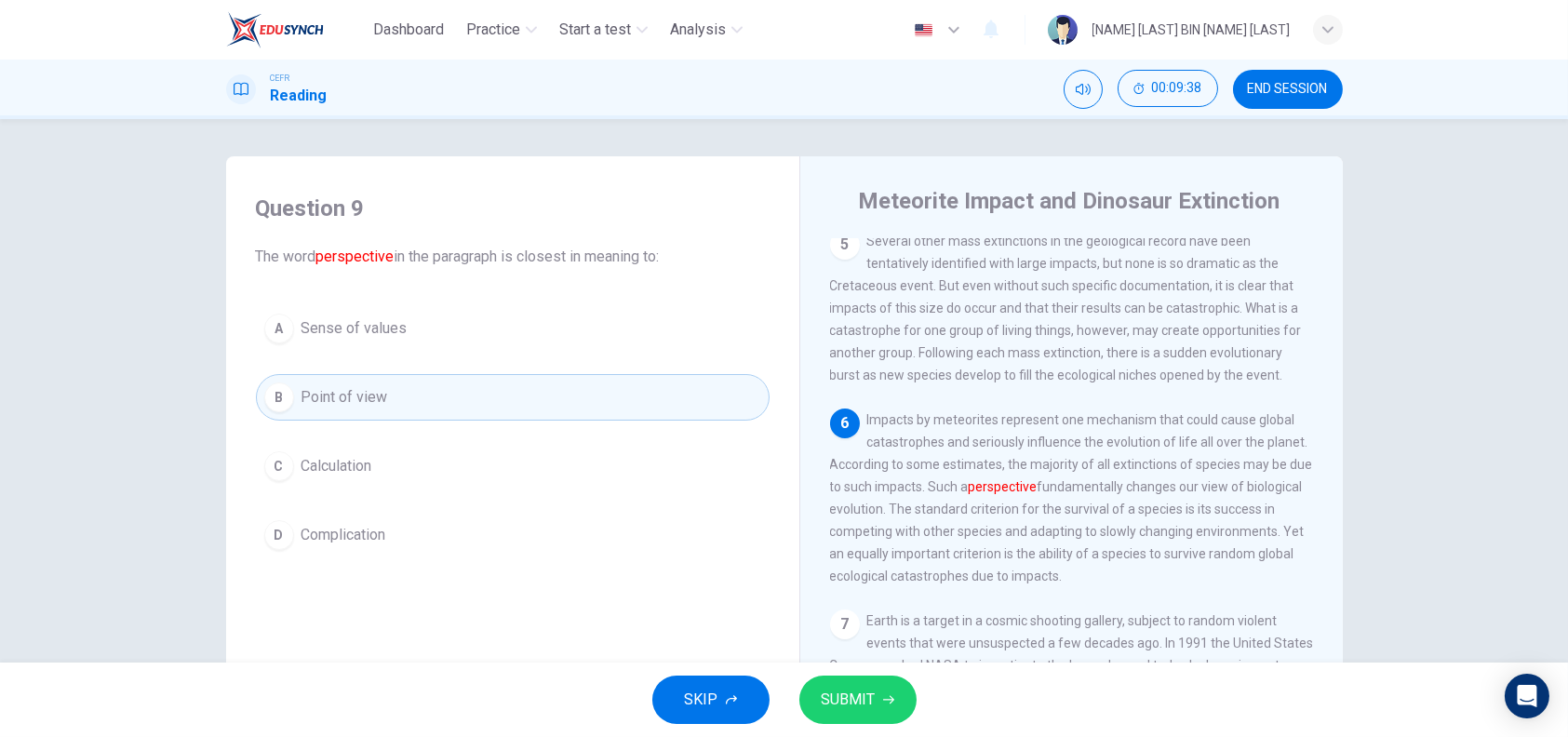 click at bounding box center [889, 700] 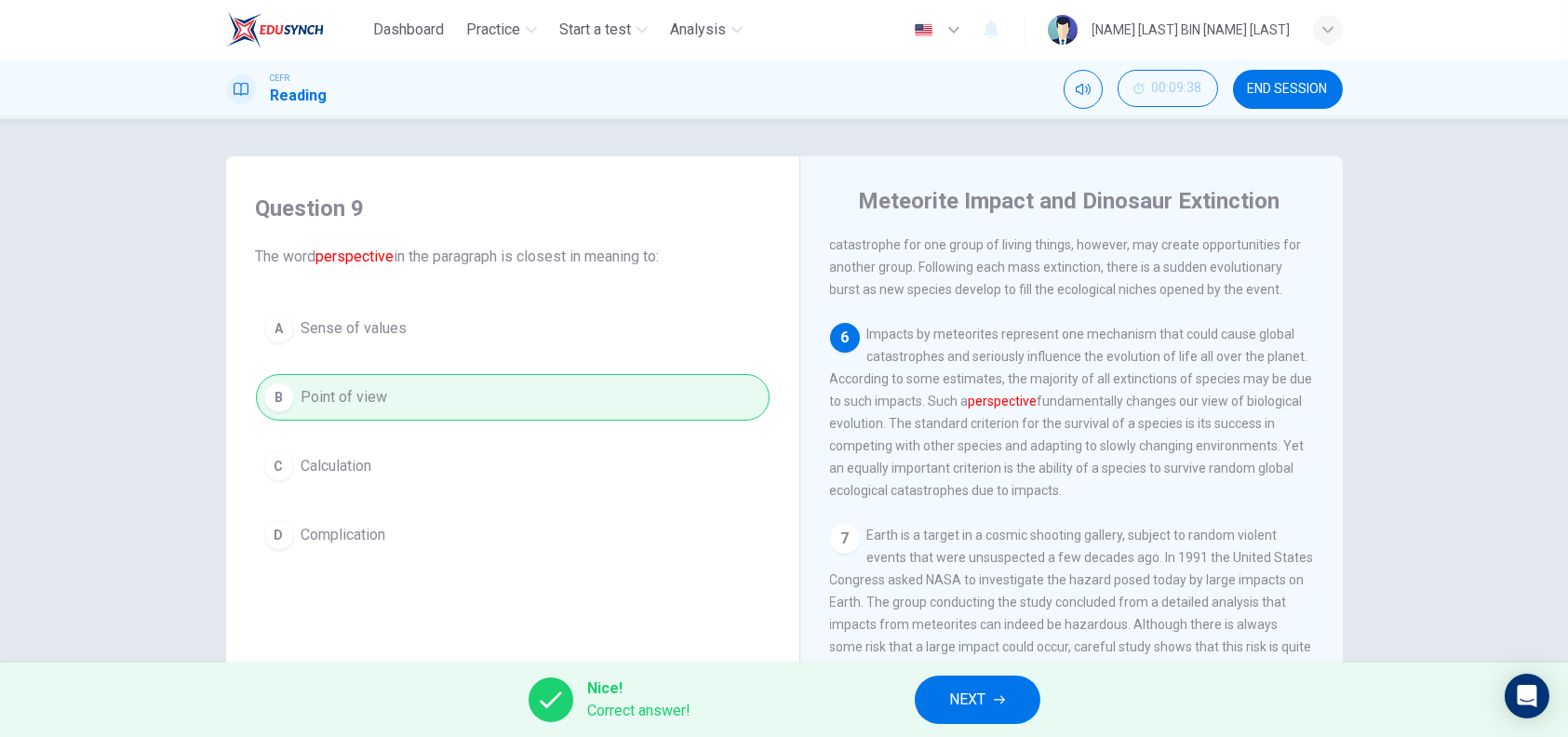 scroll, scrollTop: 1043, scrollLeft: 0, axis: vertical 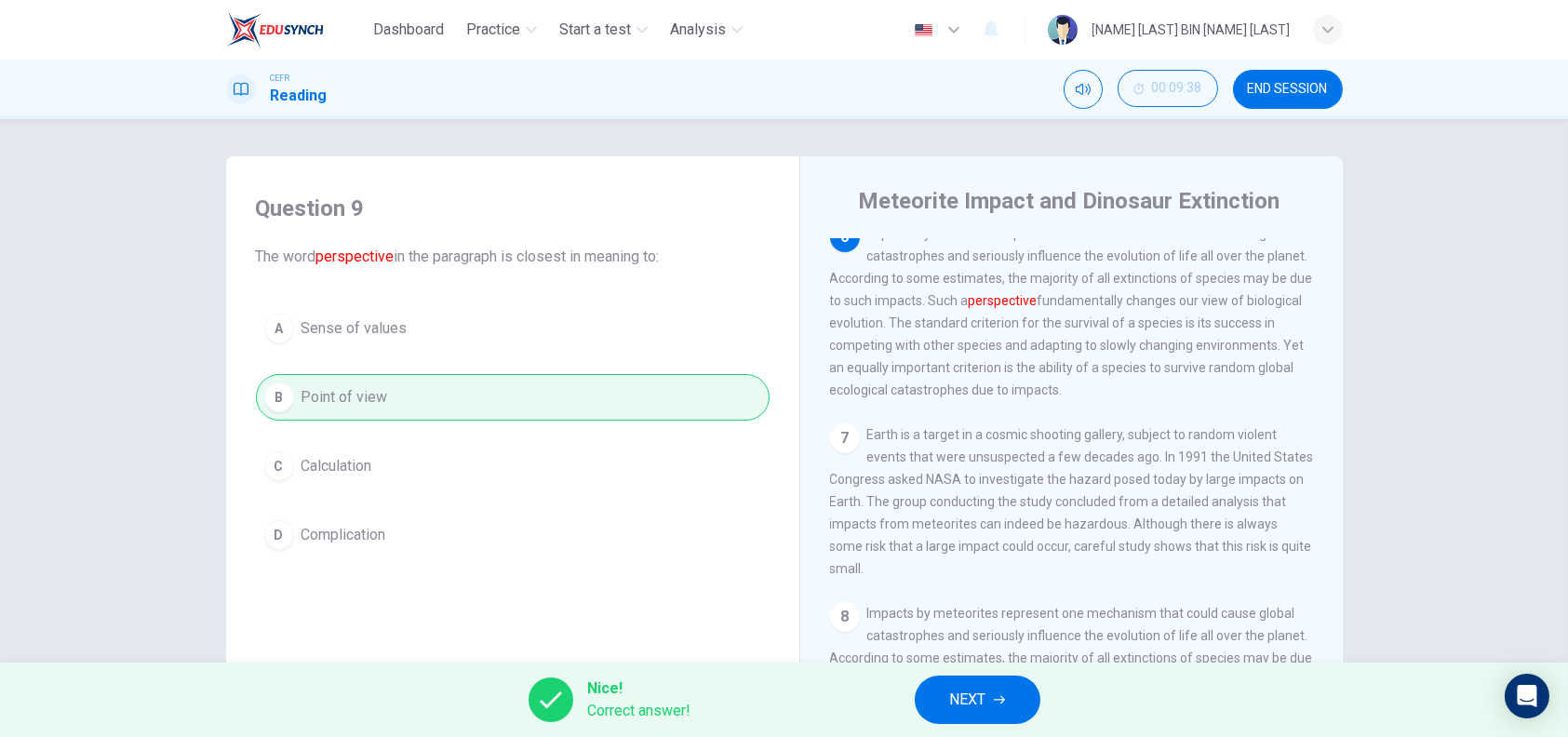 click on "NEXT" at bounding box center (977, 700) 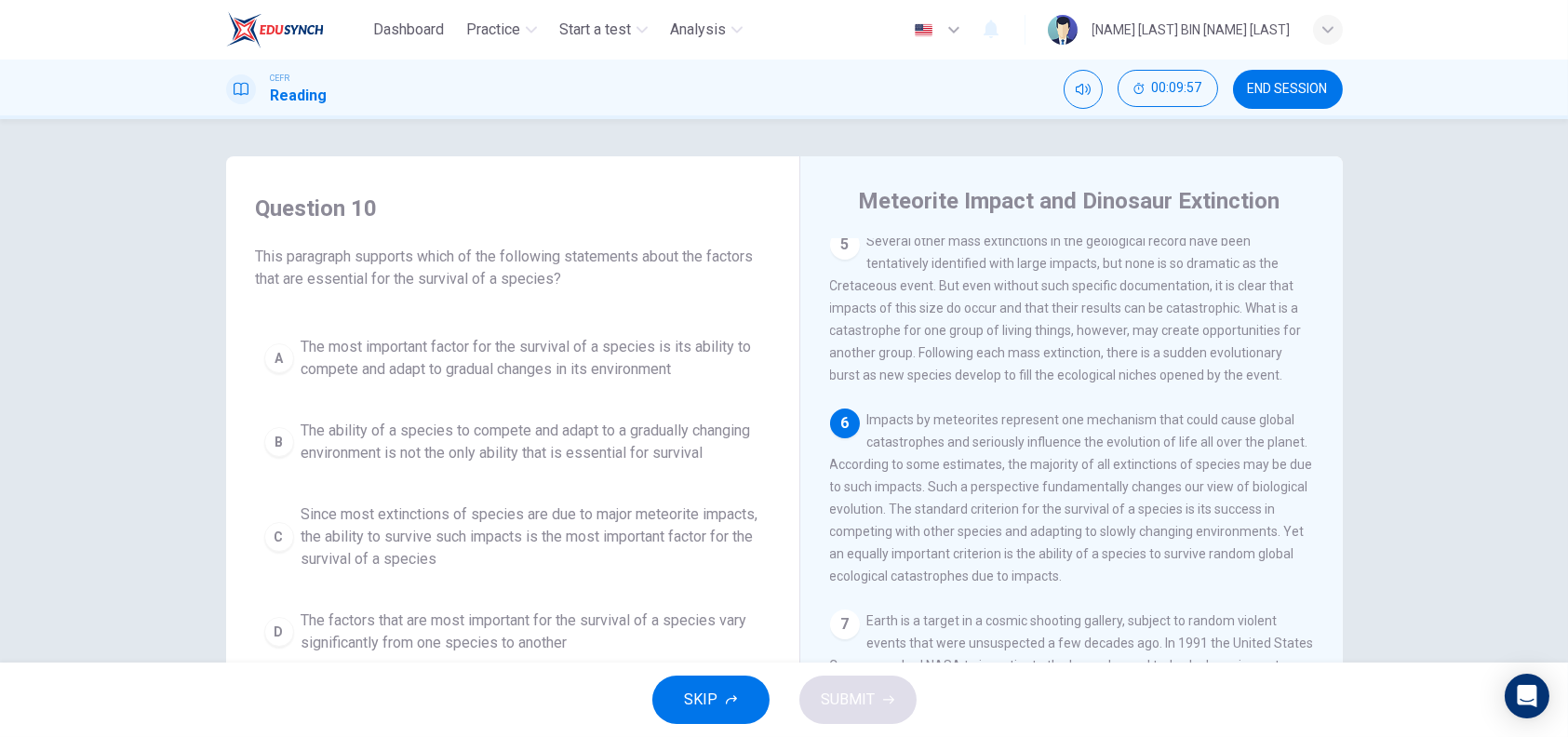 scroll, scrollTop: 950, scrollLeft: 0, axis: vertical 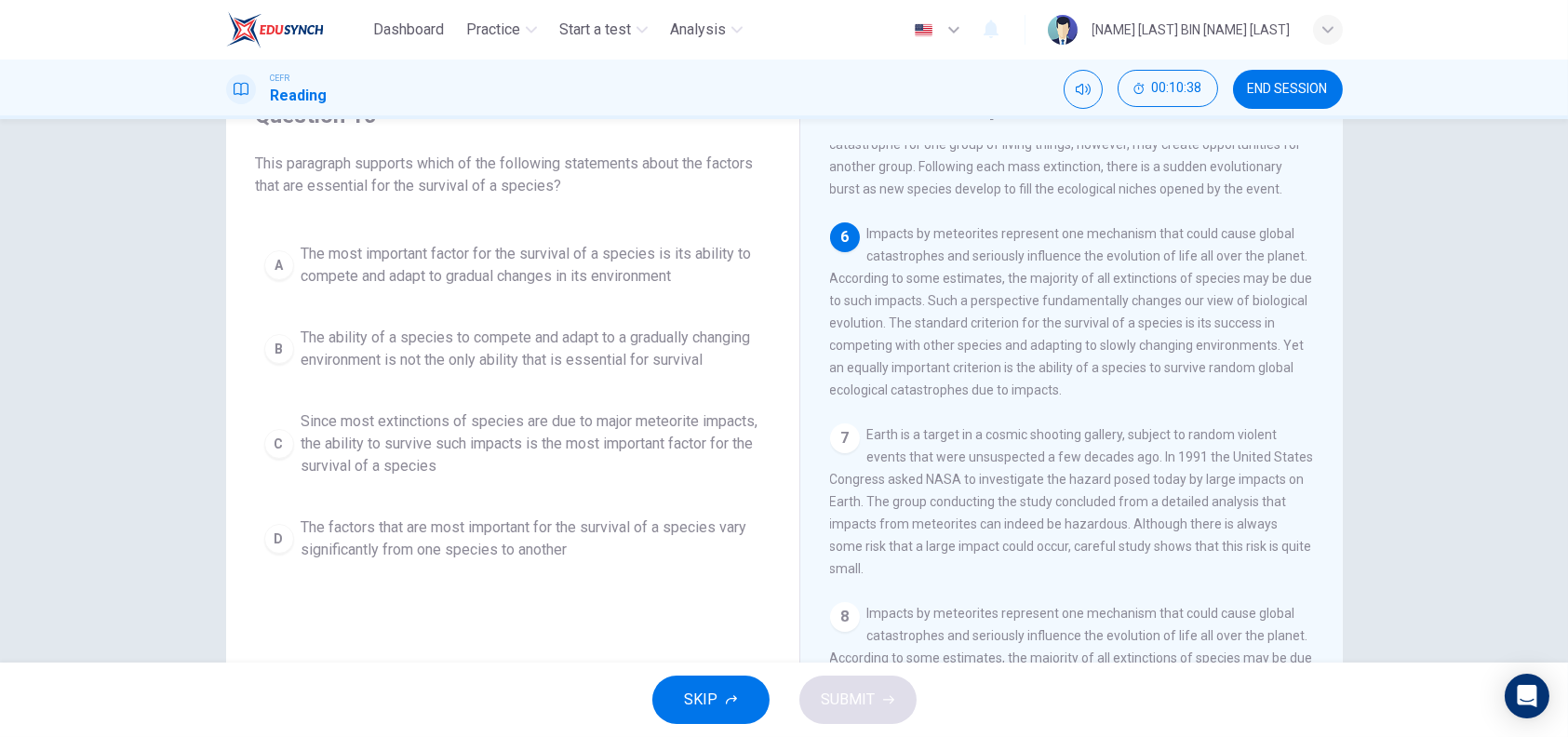 click on "The most important factor for the survival of a species is its ability to compete and adapt to gradual changes in its environment" at bounding box center (531, 265) 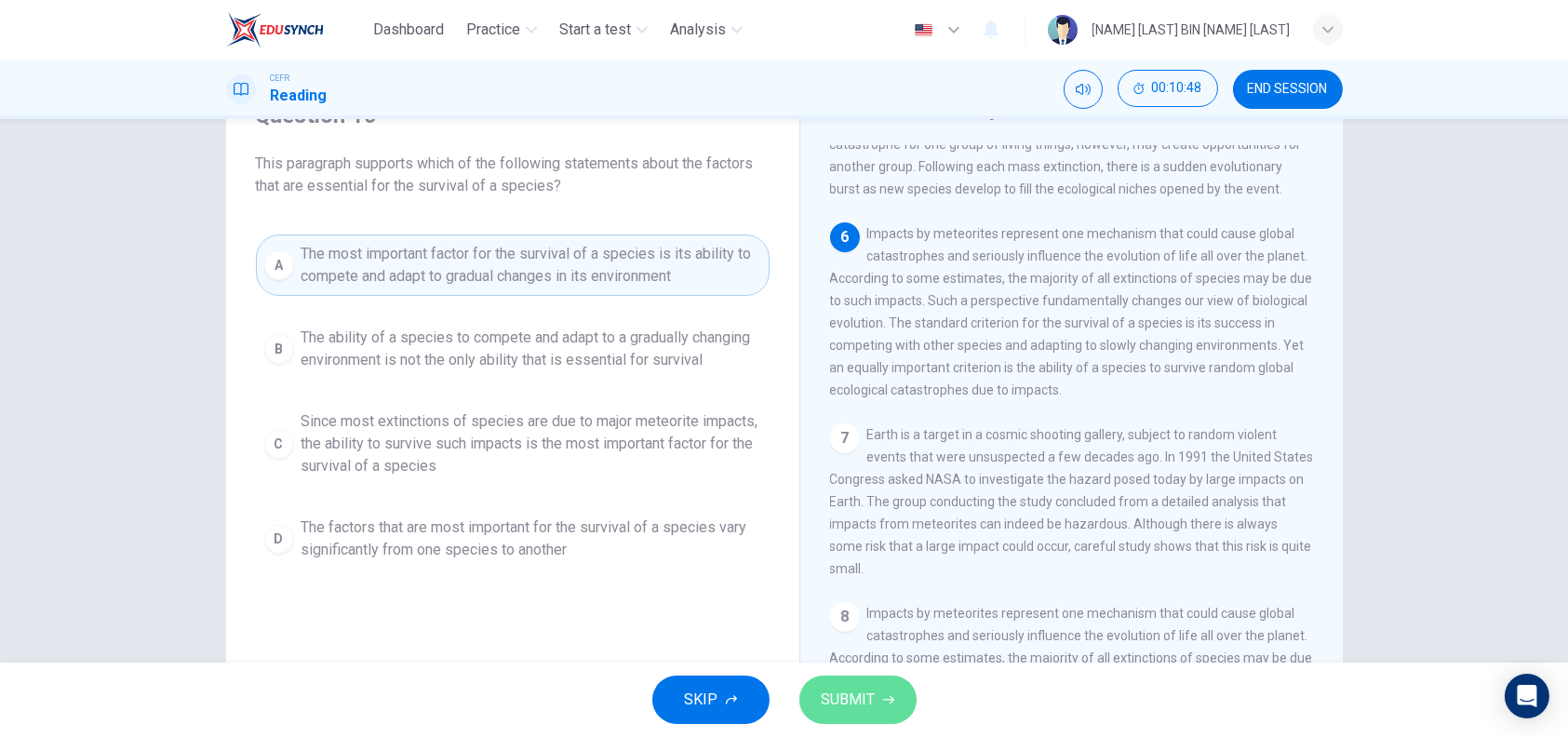 click on "SUBMIT" at bounding box center (849, 700) 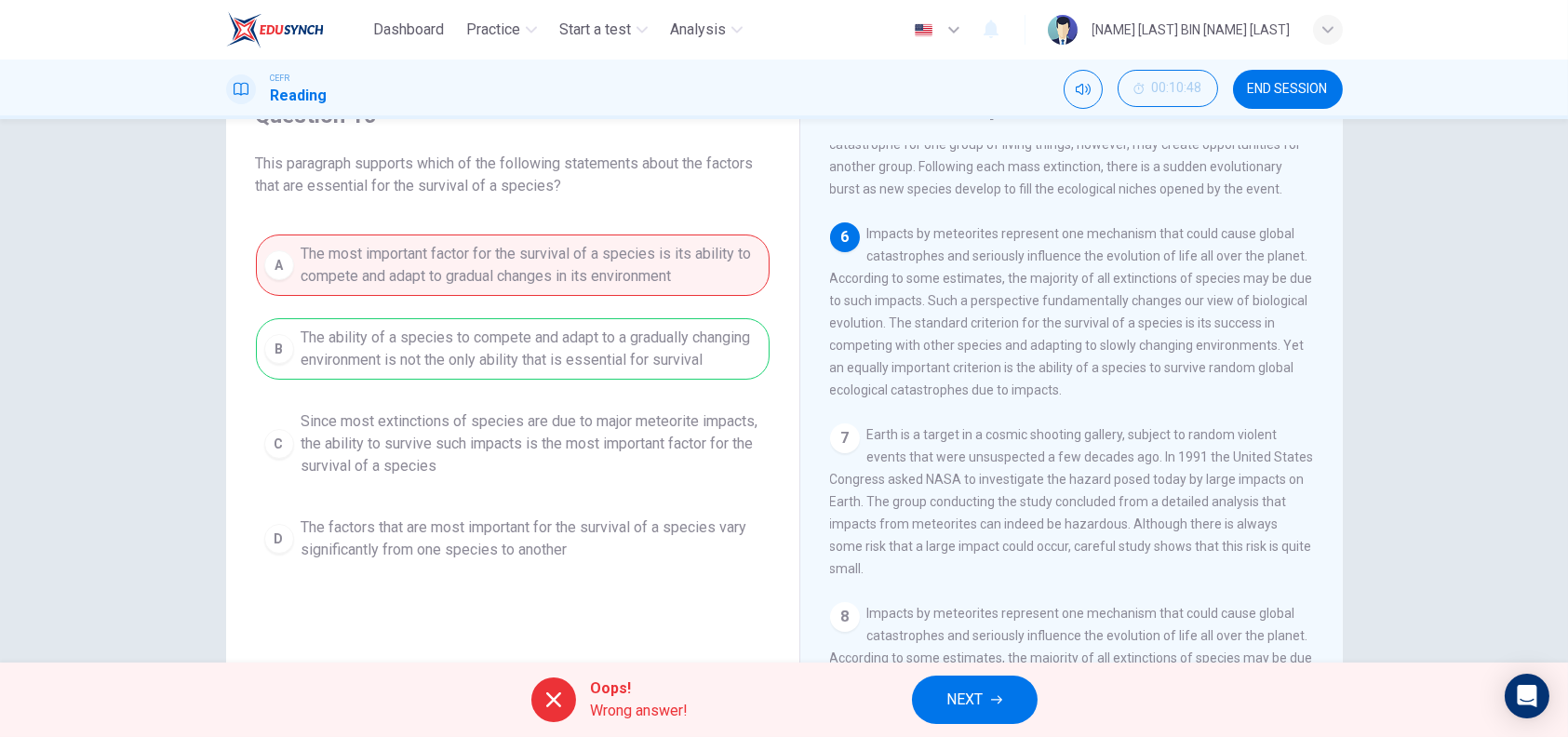 click on "NEXT" at bounding box center (965, 700) 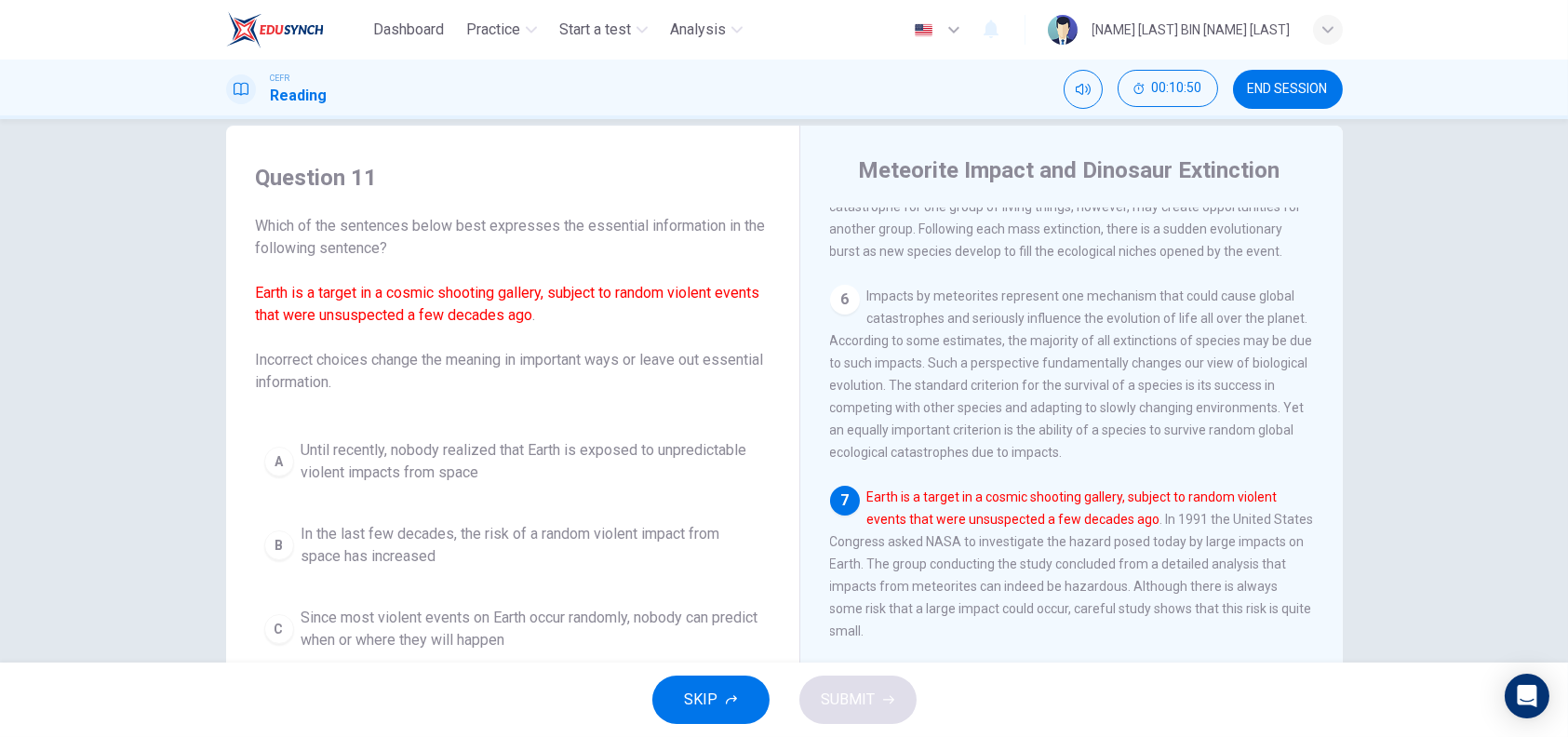scroll, scrollTop: 0, scrollLeft: 0, axis: both 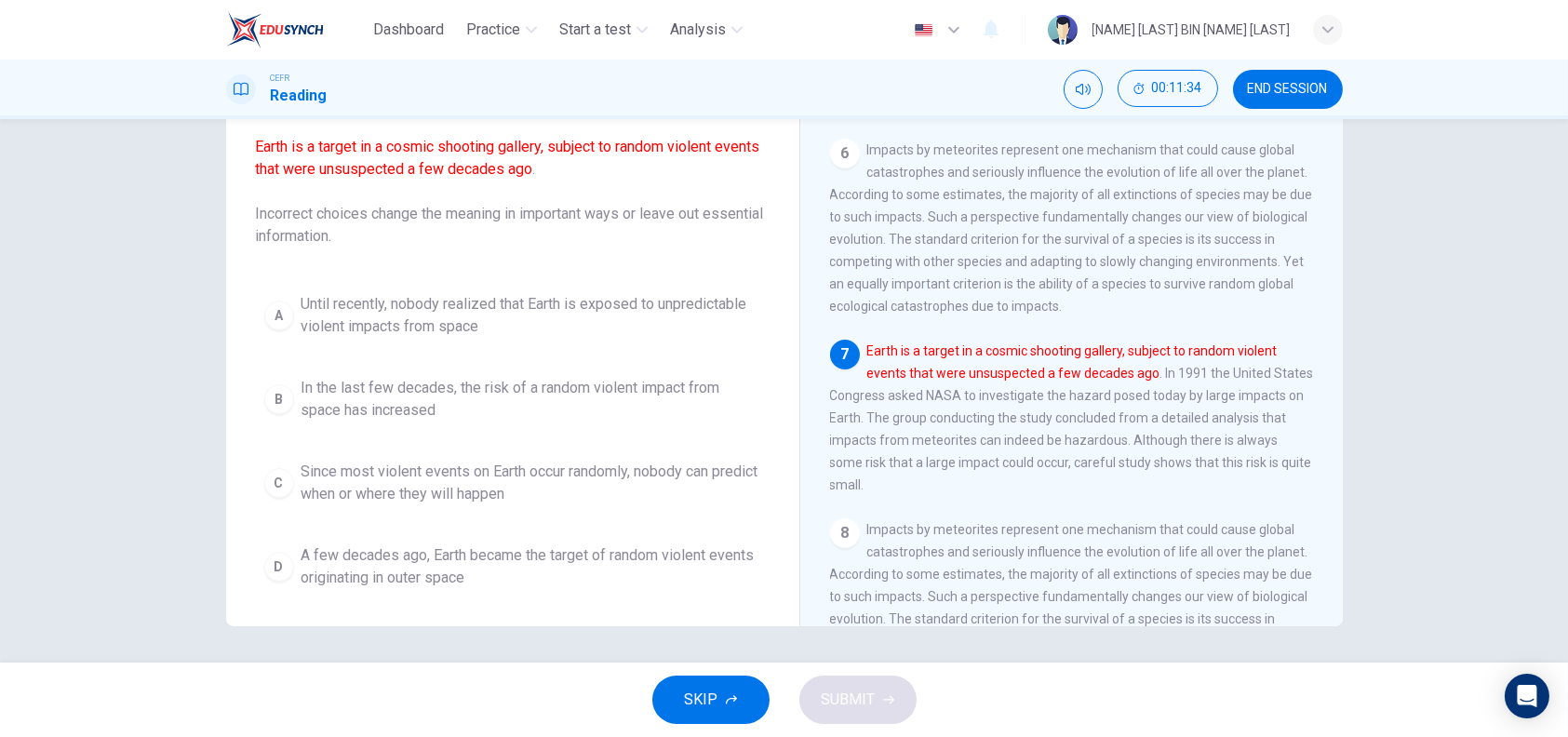 click on "Until recently, nobody realized that Earth is exposed to unpredictable violent impacts from space" at bounding box center (531, 315) 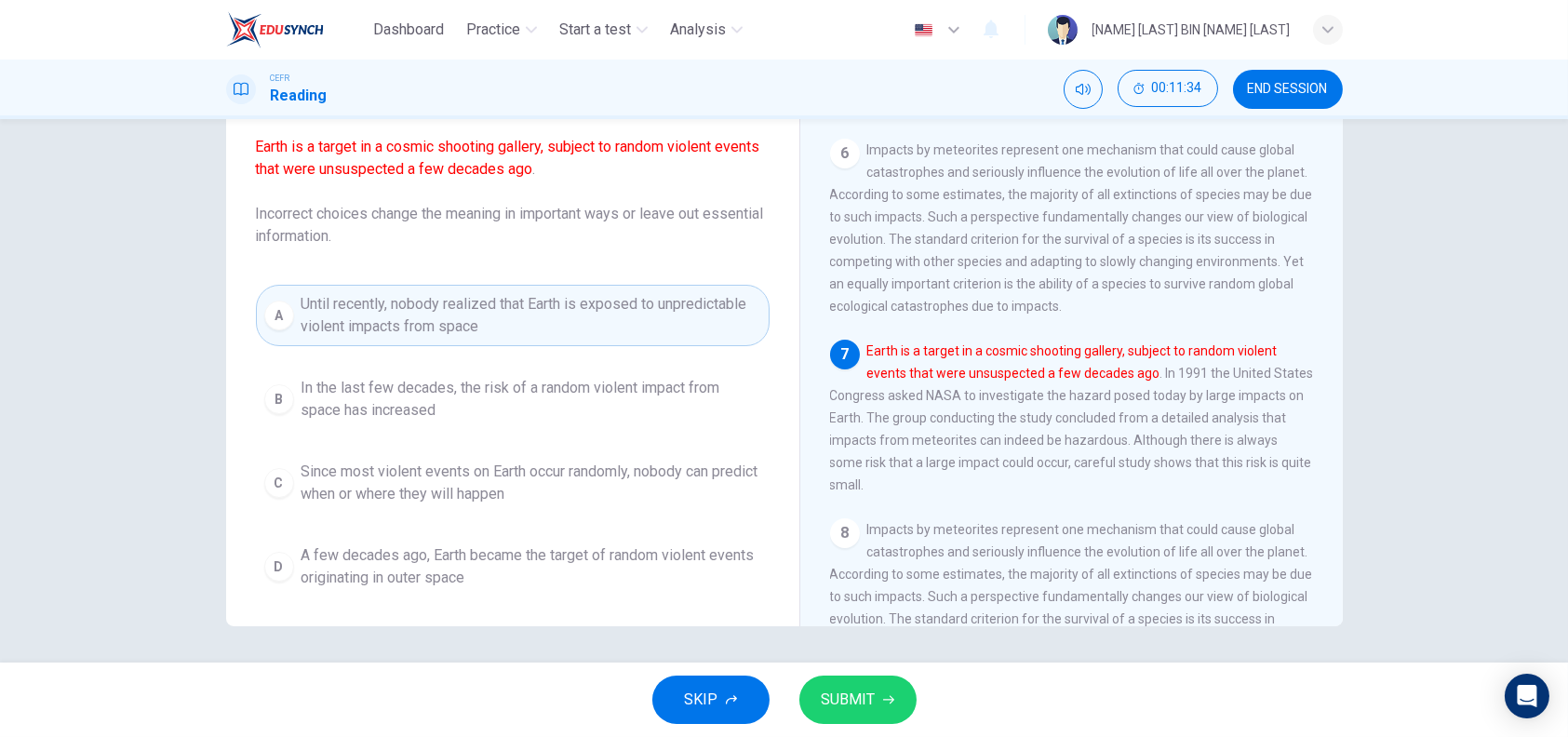 click on "SUBMIT" at bounding box center (849, 700) 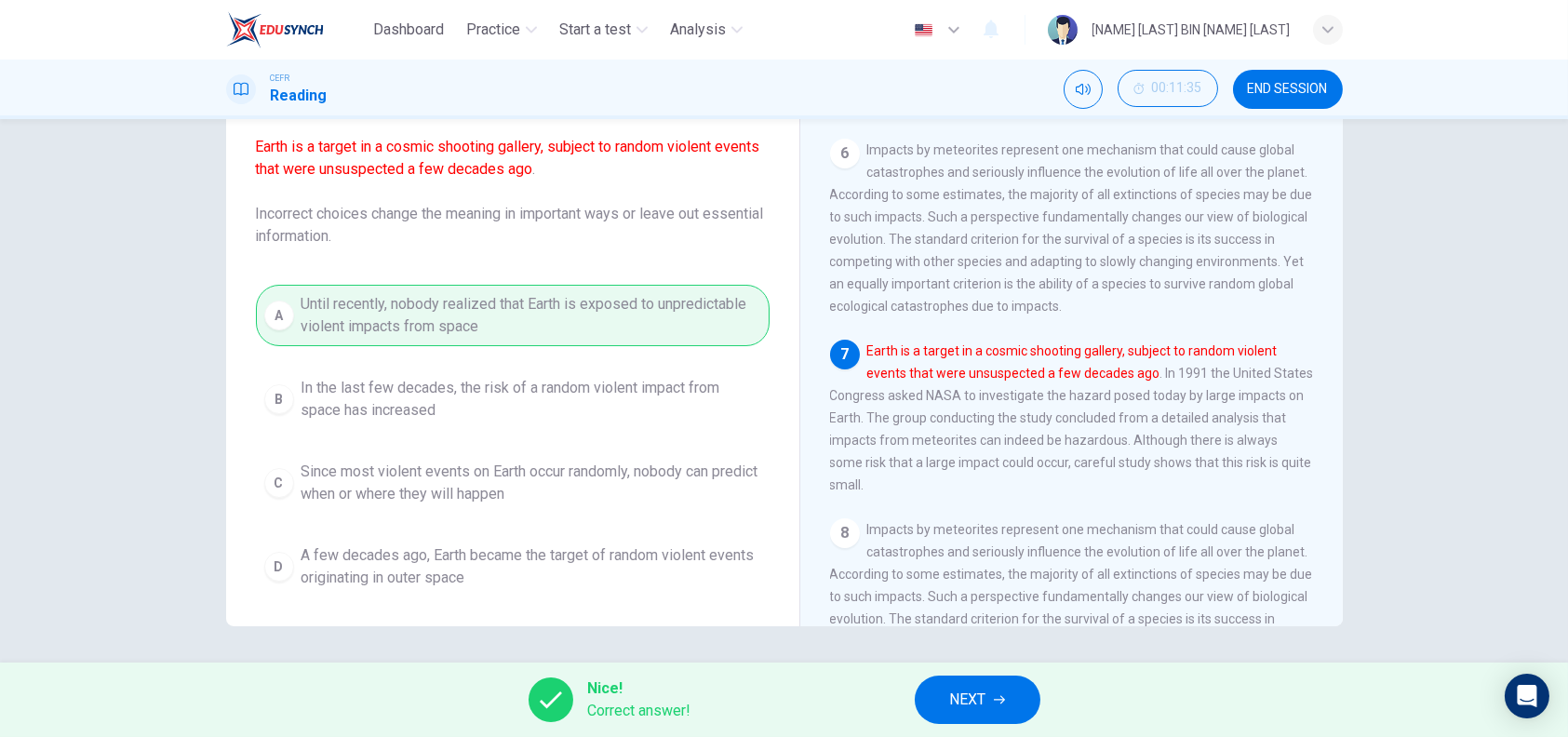 click at bounding box center [999, 700] 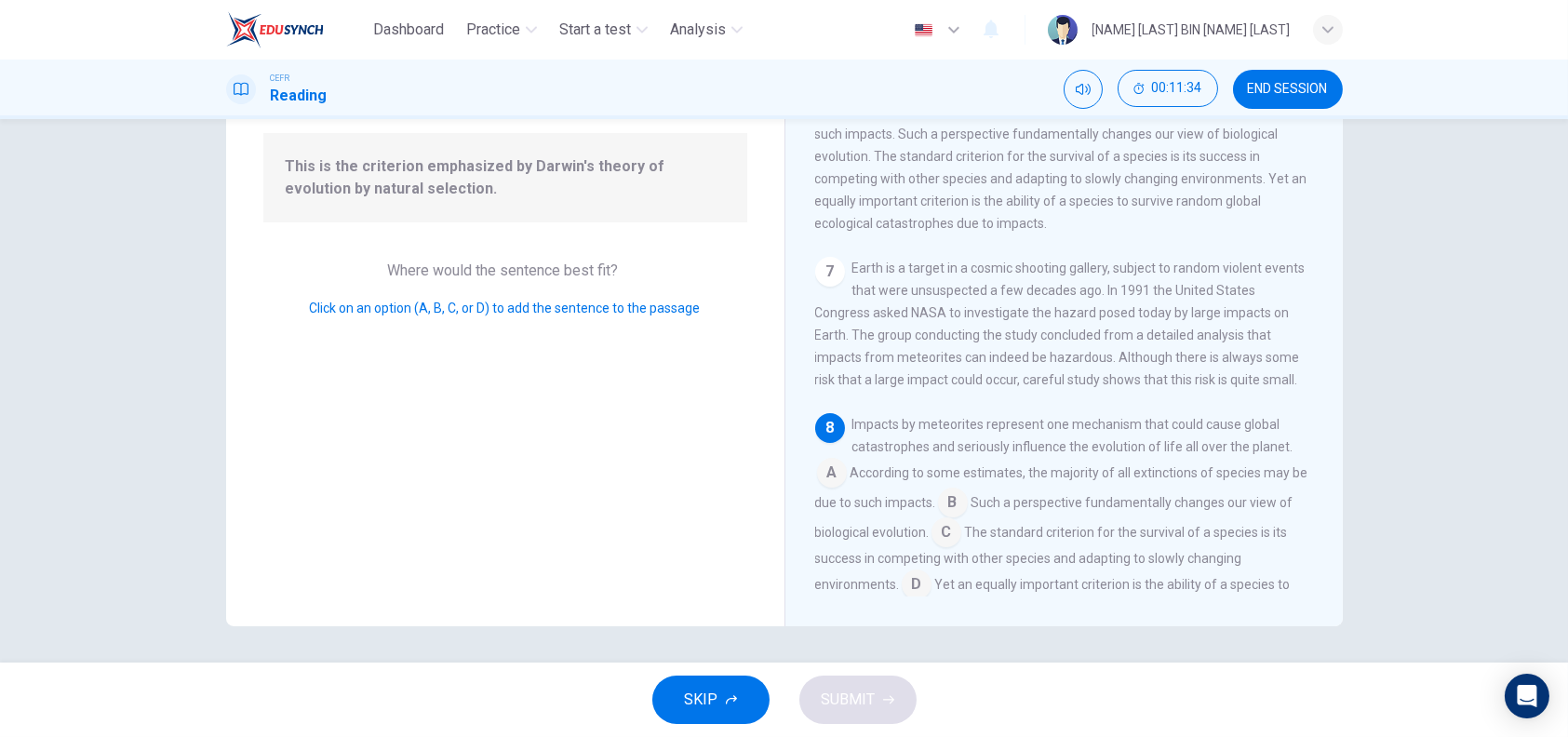 scroll, scrollTop: 1079, scrollLeft: 0, axis: vertical 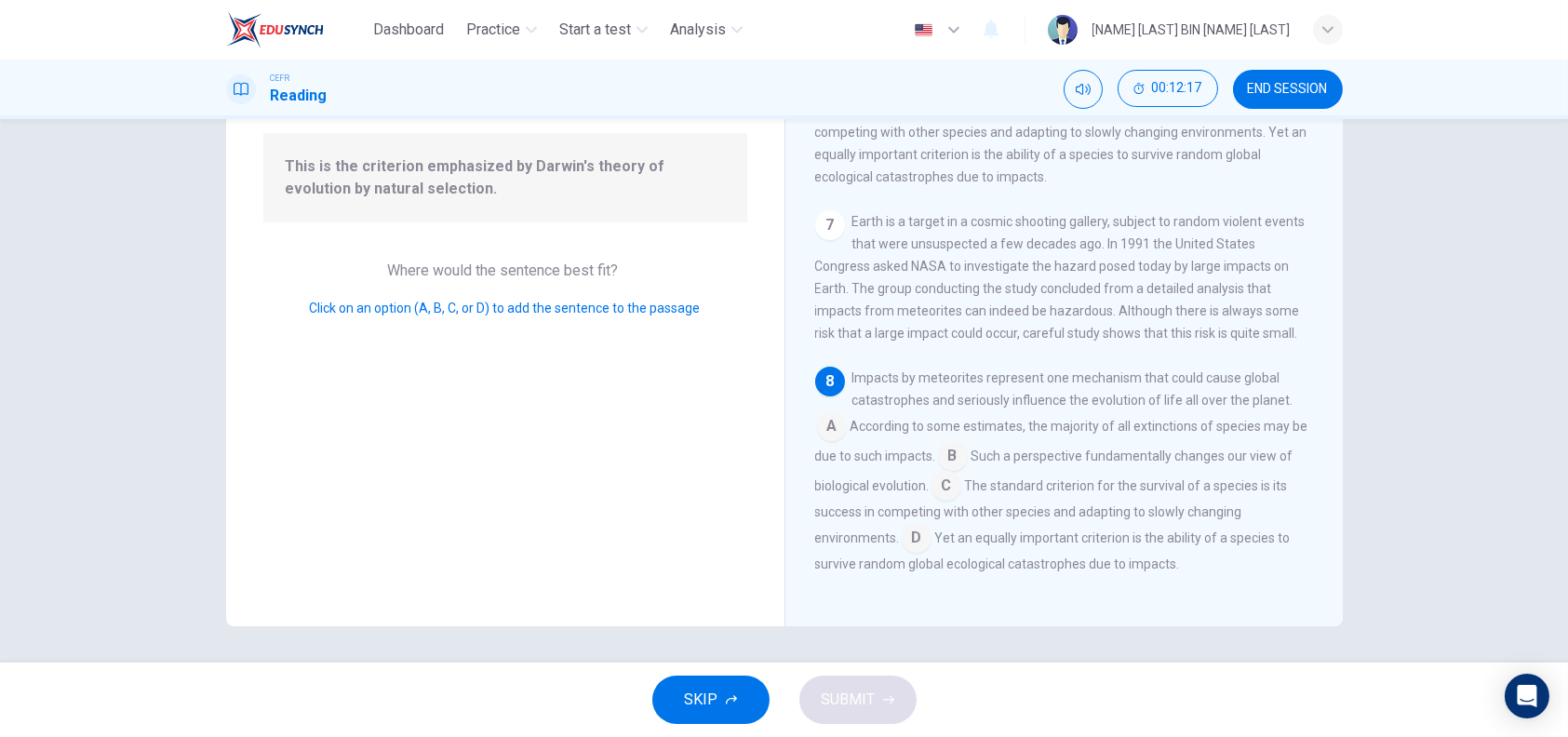 click at bounding box center [832, 428] 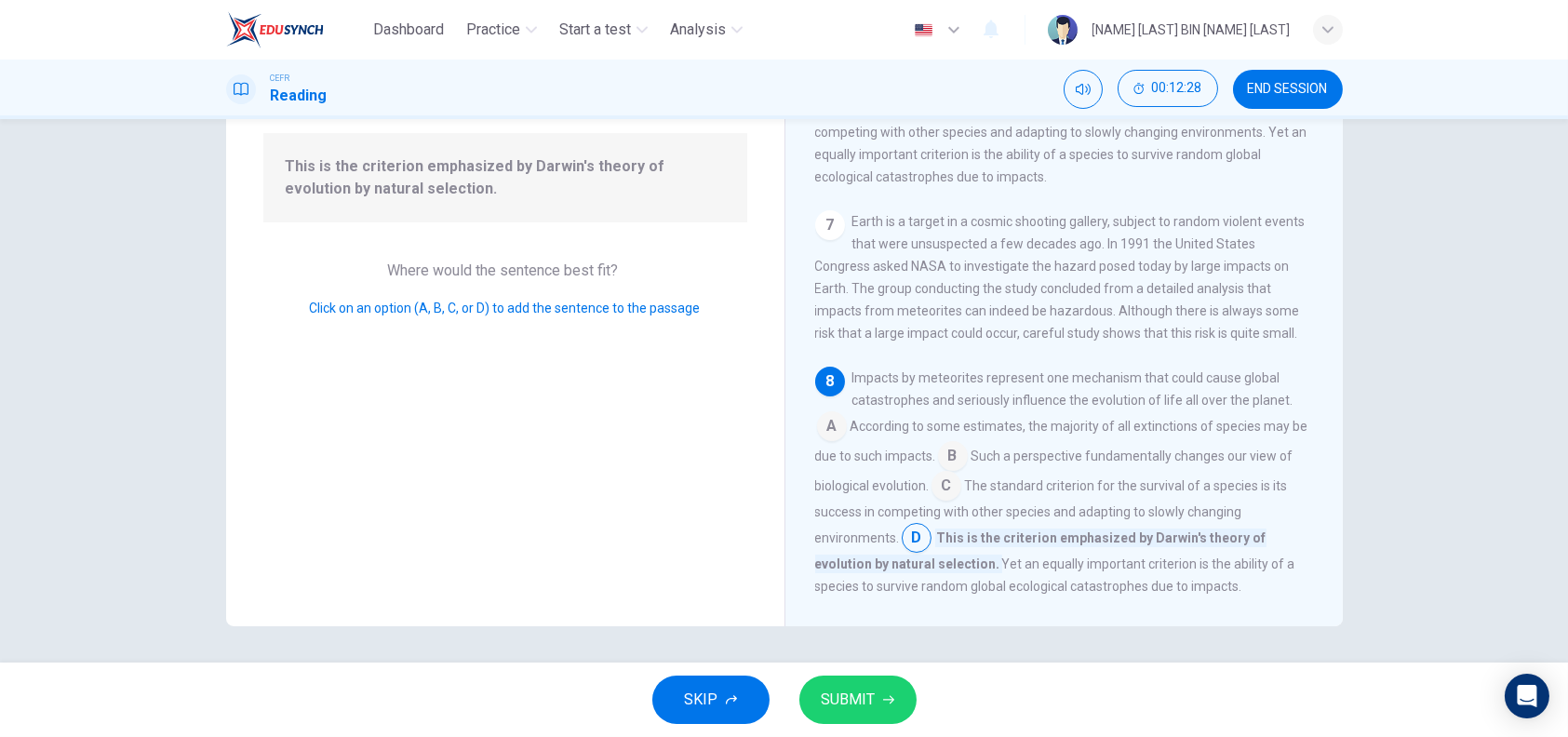 click on "SUBMIT" at bounding box center (858, 700) 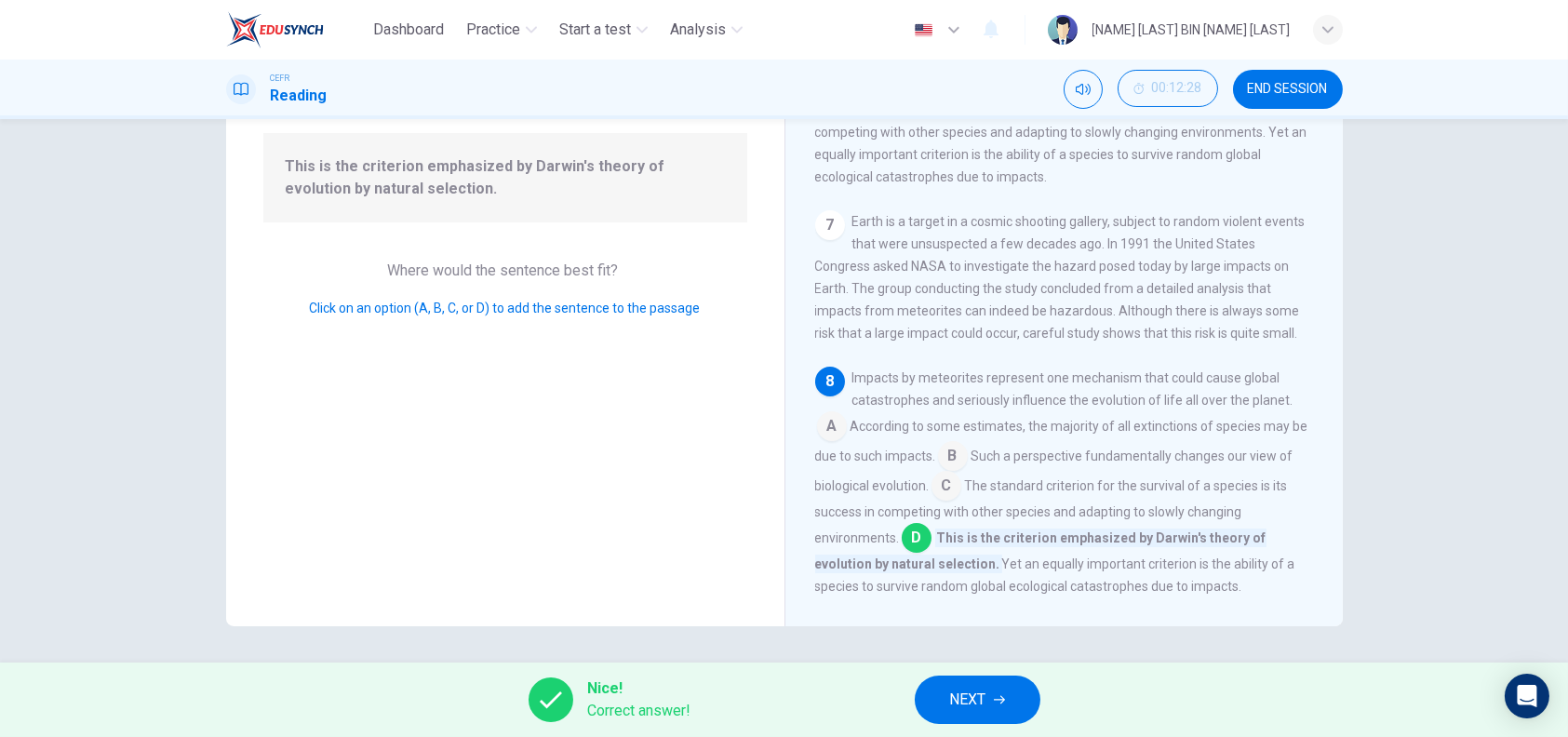click at bounding box center (999, 700) 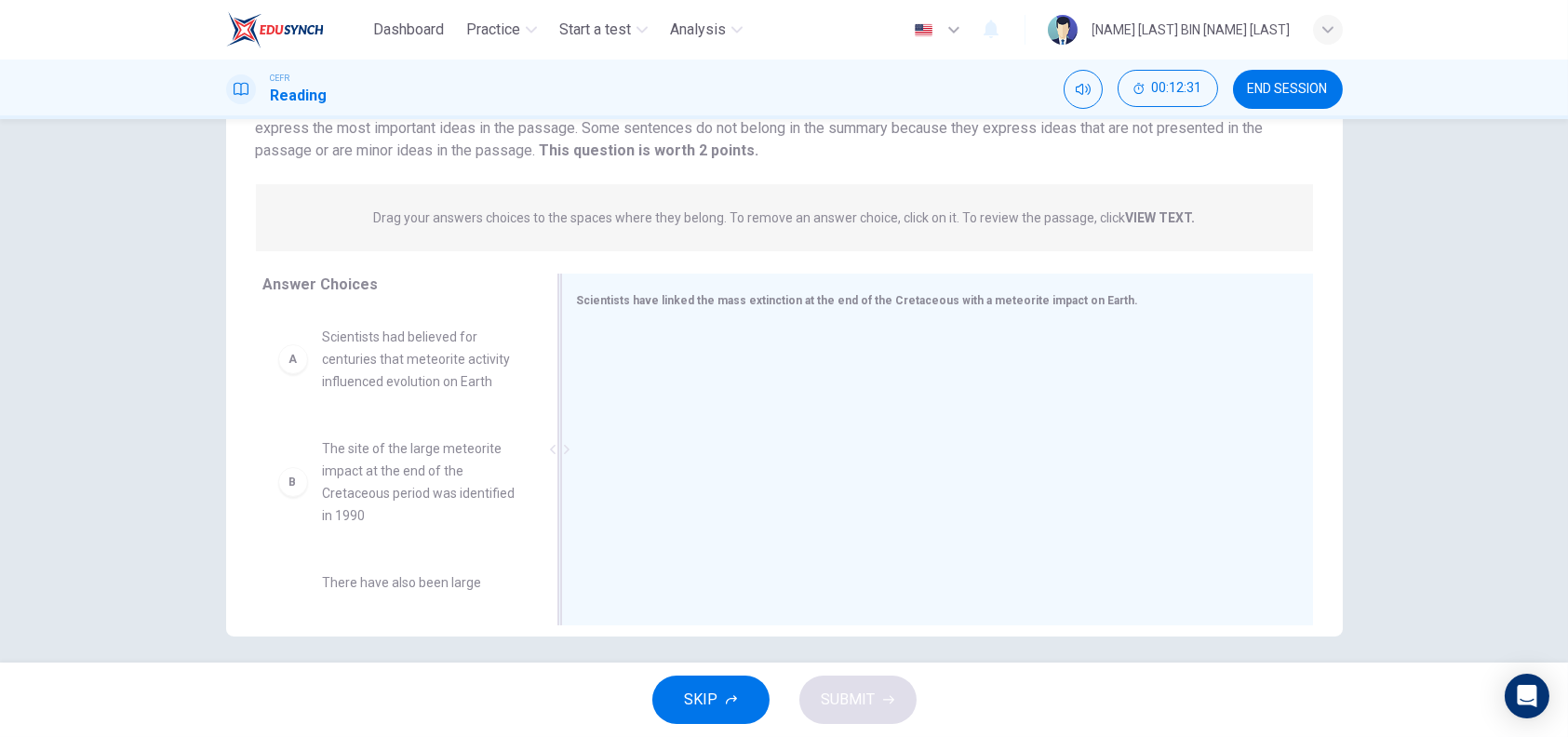 scroll, scrollTop: 177, scrollLeft: 0, axis: vertical 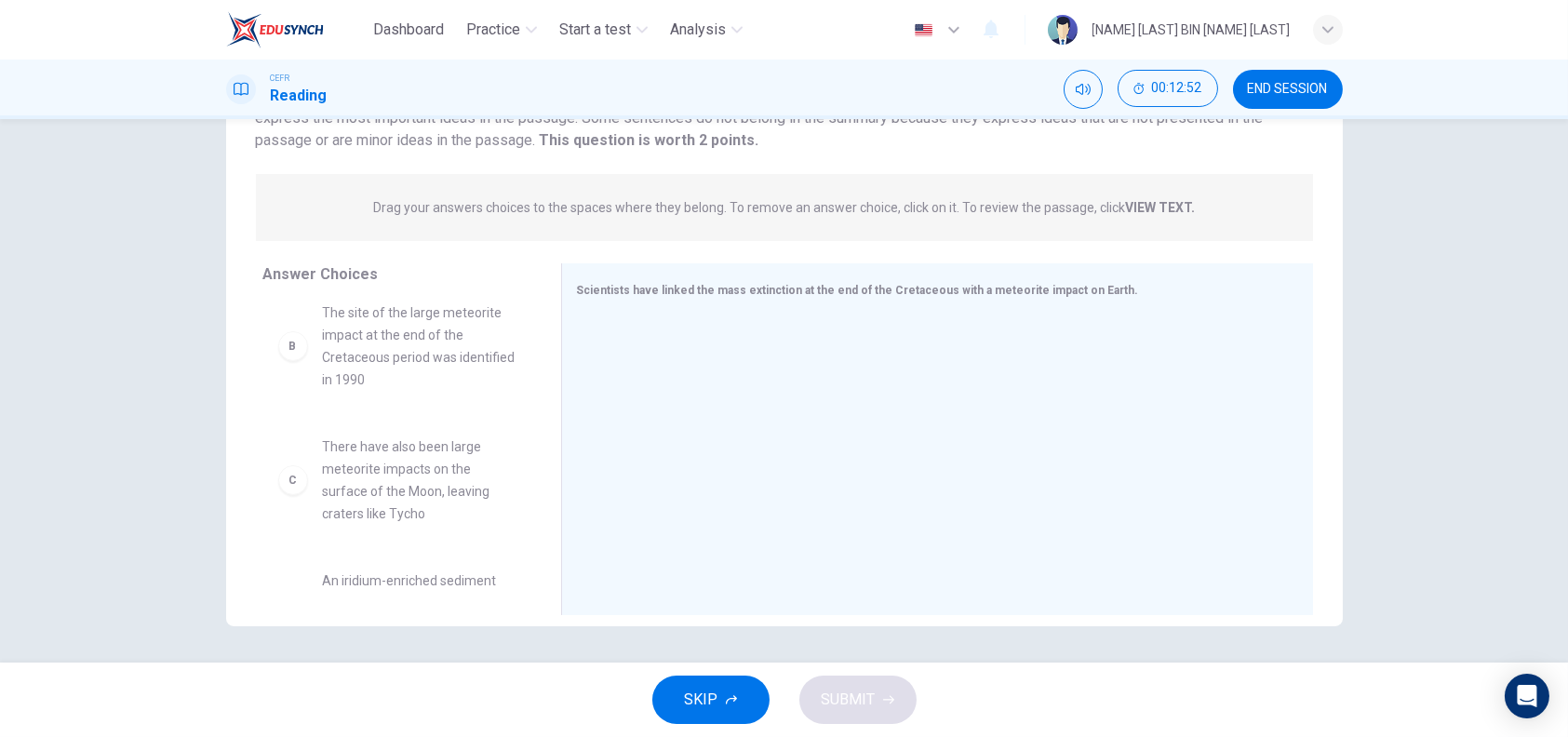 click on "B The site of the large meteorite impact at the end of the Cretaceous period was identified in 1990" at bounding box center [397, 223] 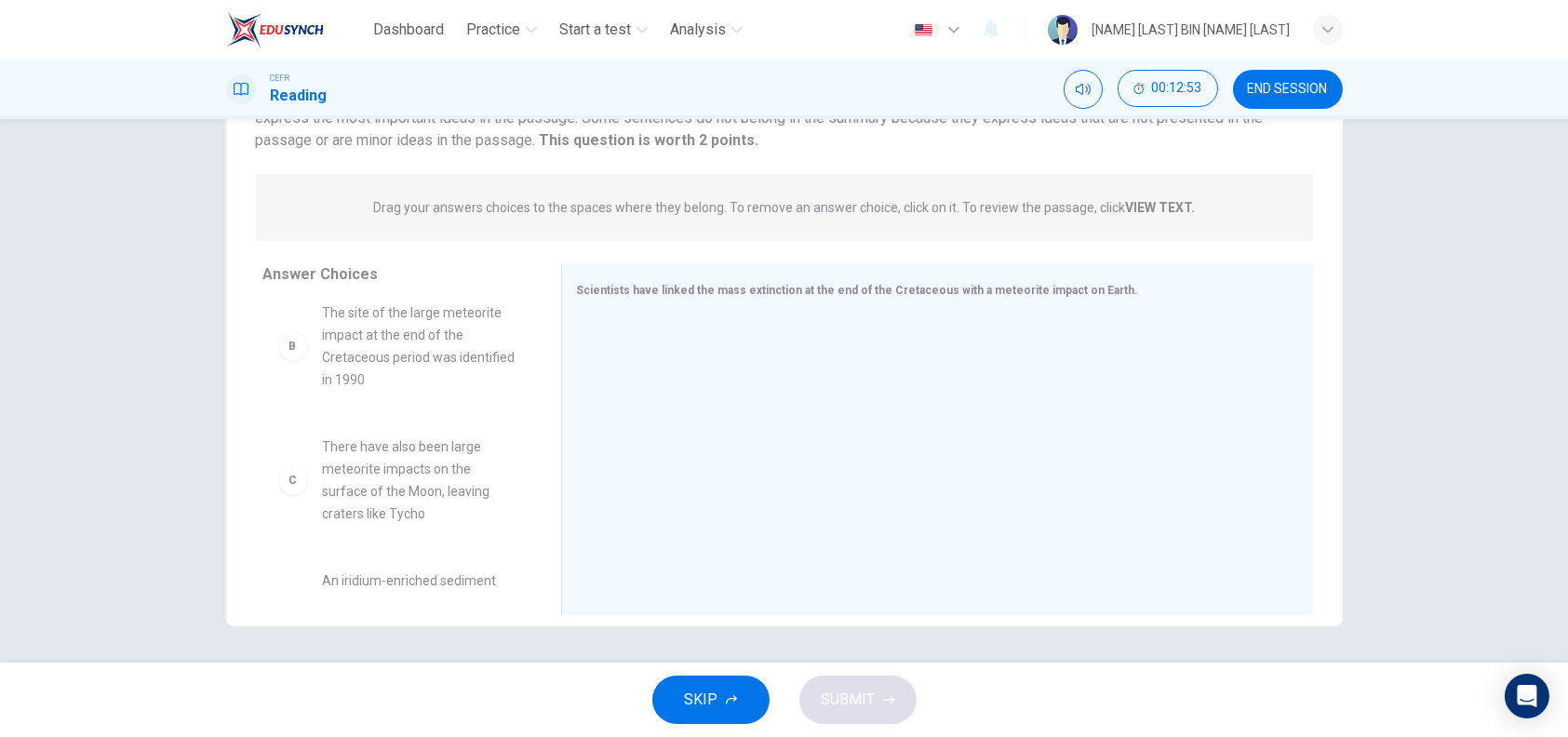 click on "B" at bounding box center (293, 223) 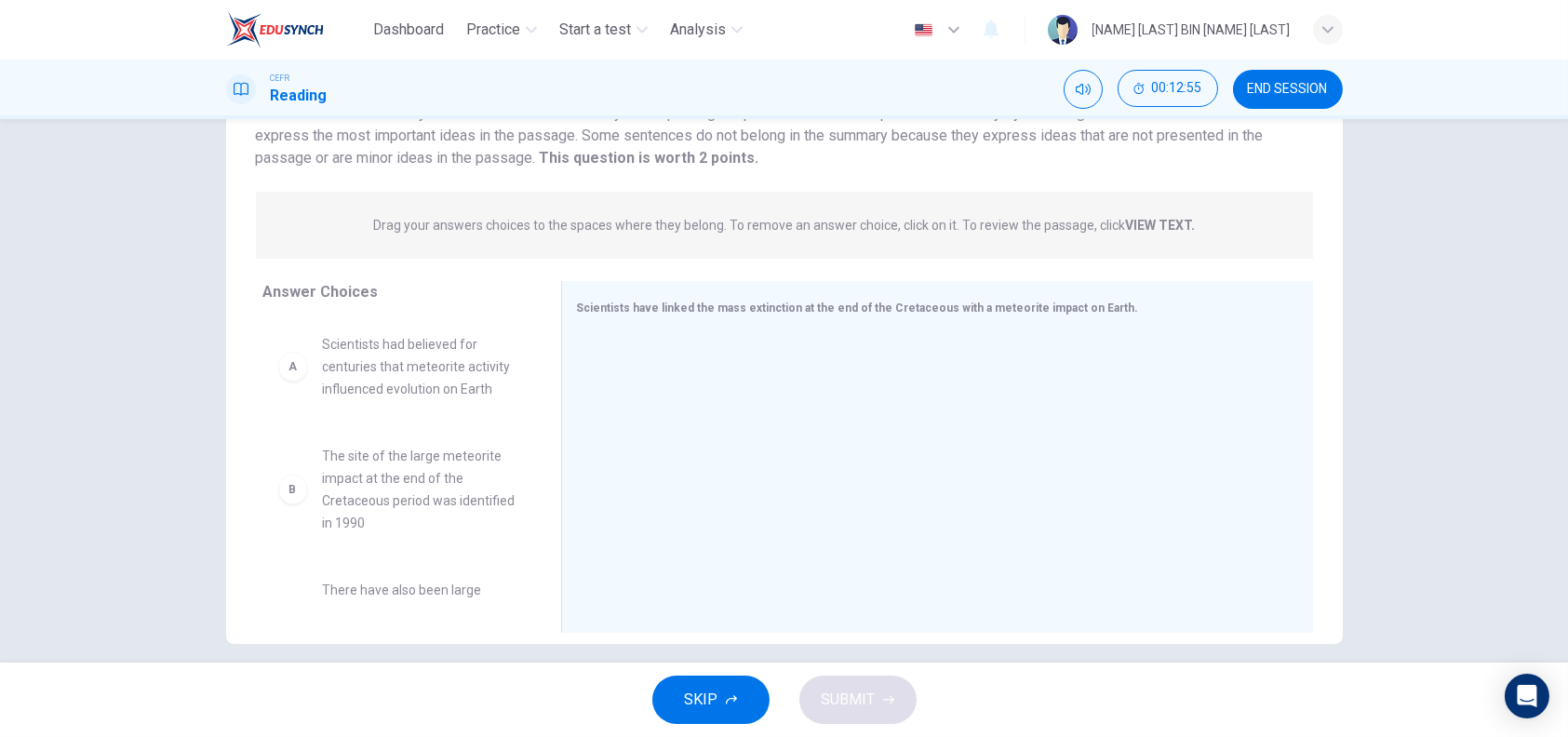 scroll, scrollTop: 177, scrollLeft: 0, axis: vertical 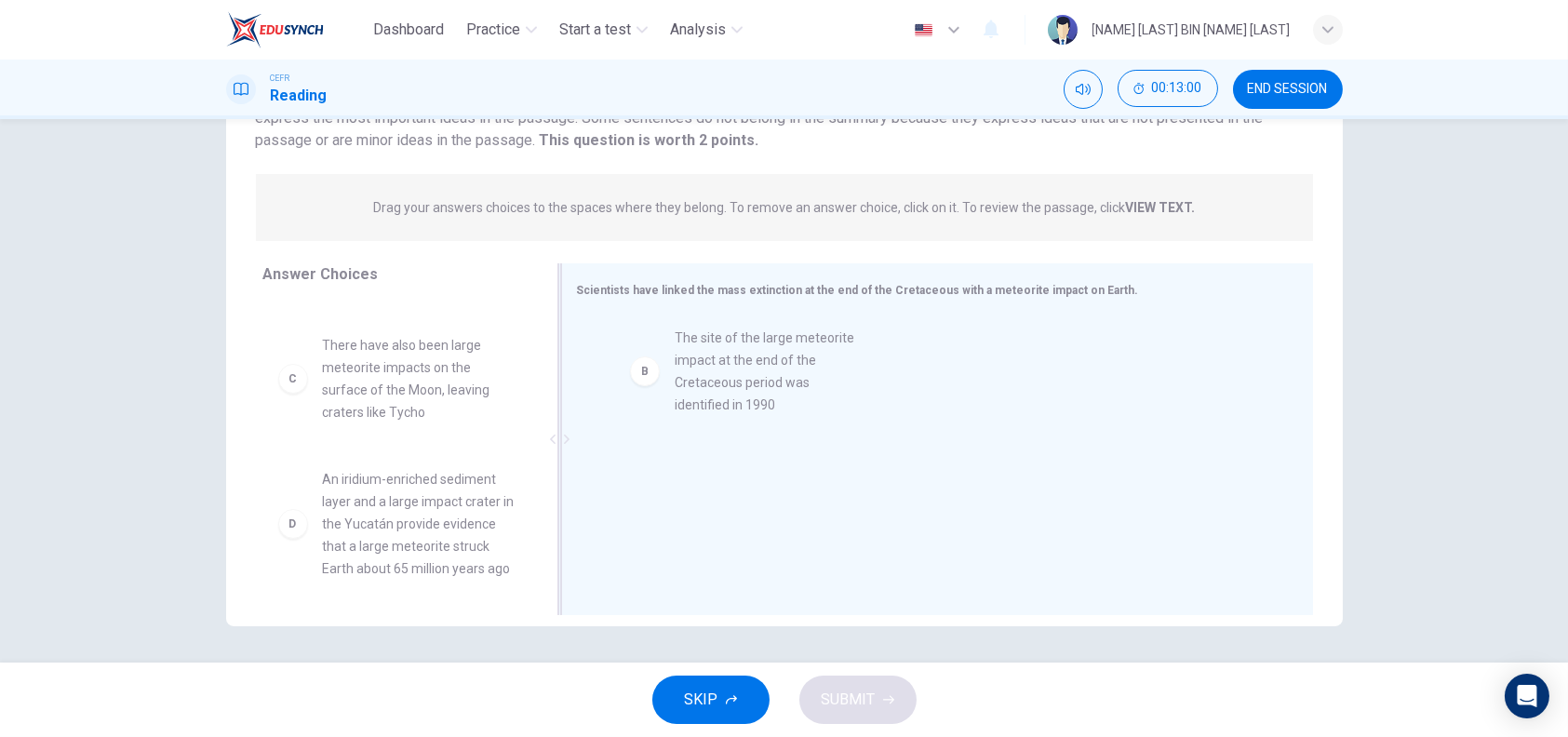 drag, startPoint x: 298, startPoint y: 389, endPoint x: 663, endPoint y: 387, distance: 365.0055 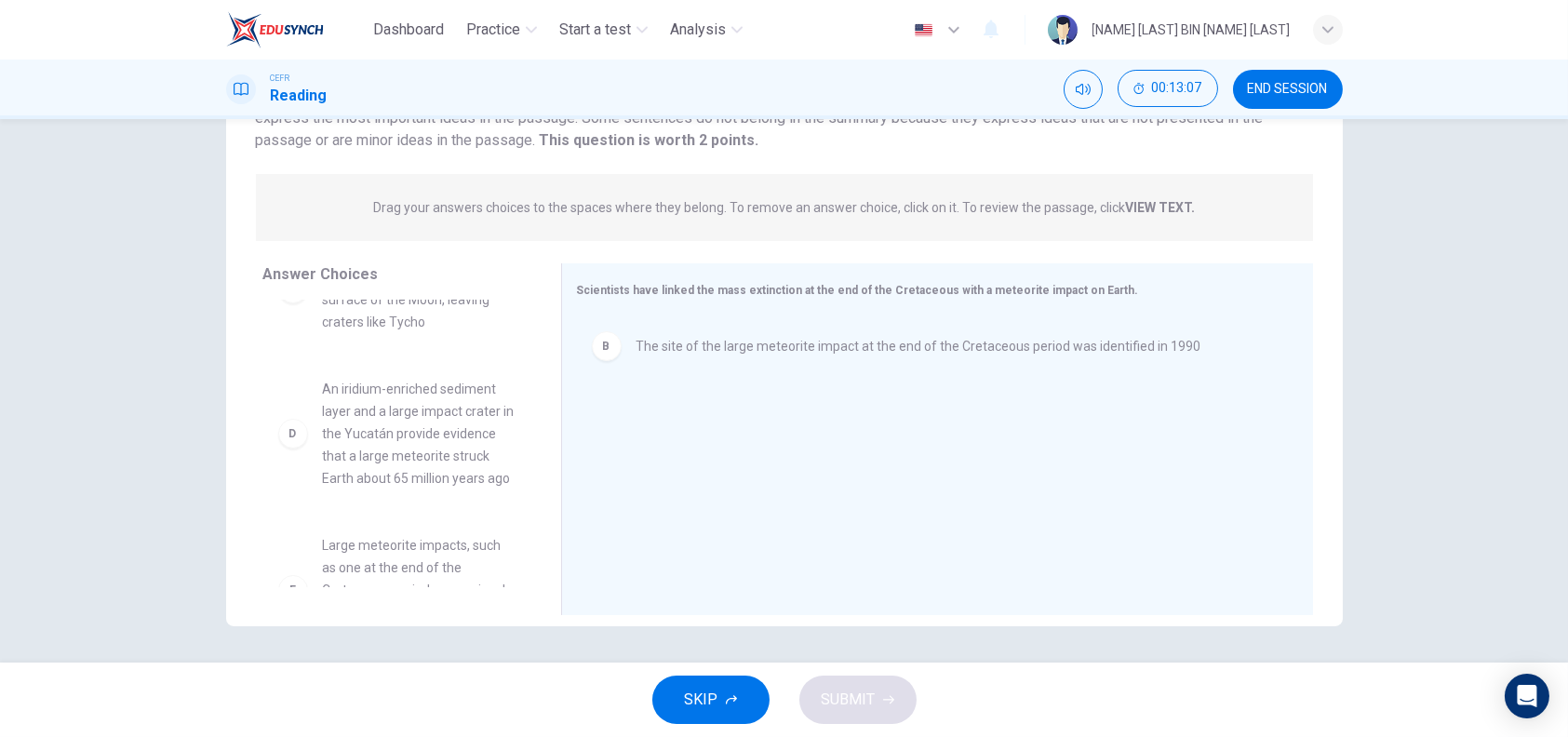scroll, scrollTop: 186, scrollLeft: 0, axis: vertical 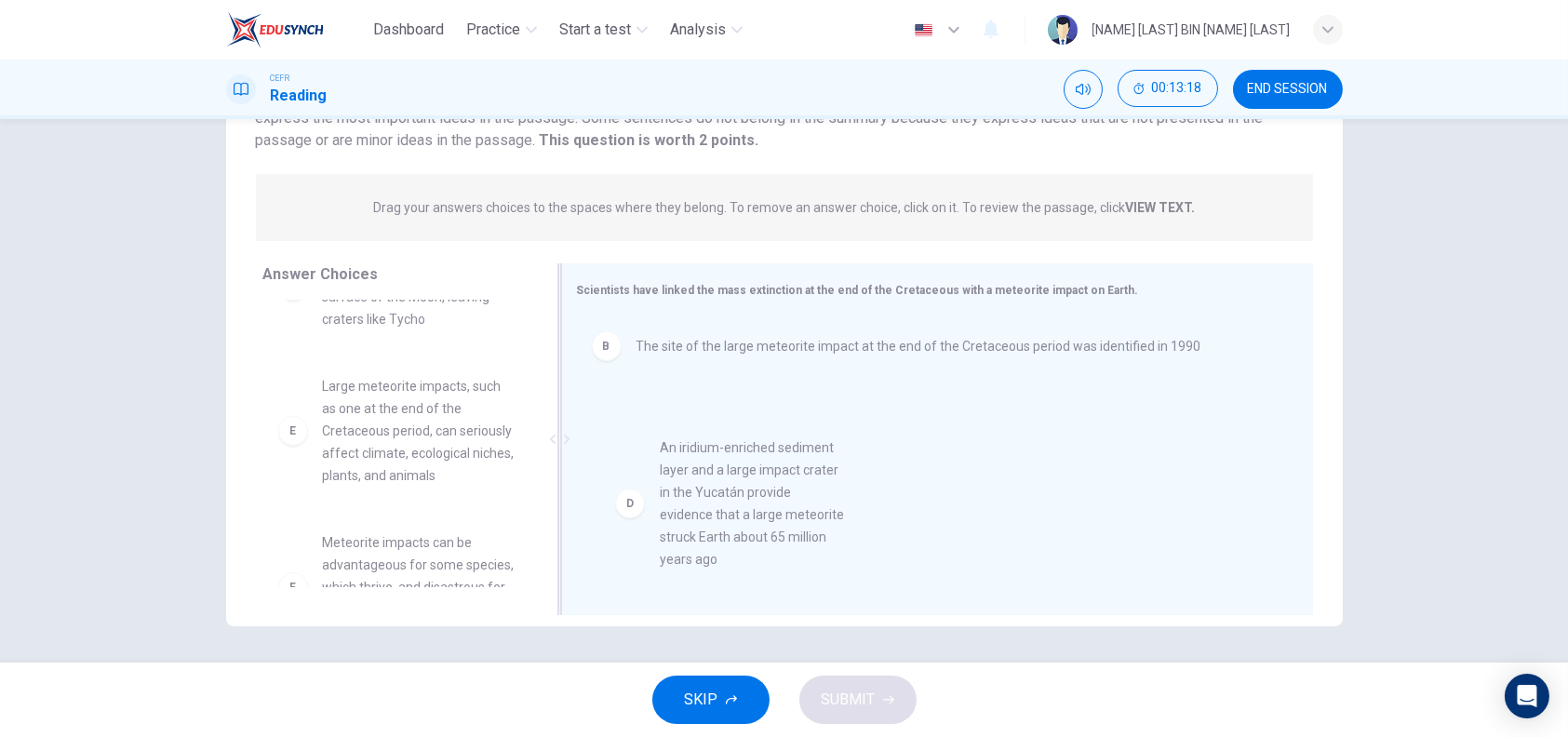 drag, startPoint x: 317, startPoint y: 444, endPoint x: 663, endPoint y: 508, distance: 351.8693 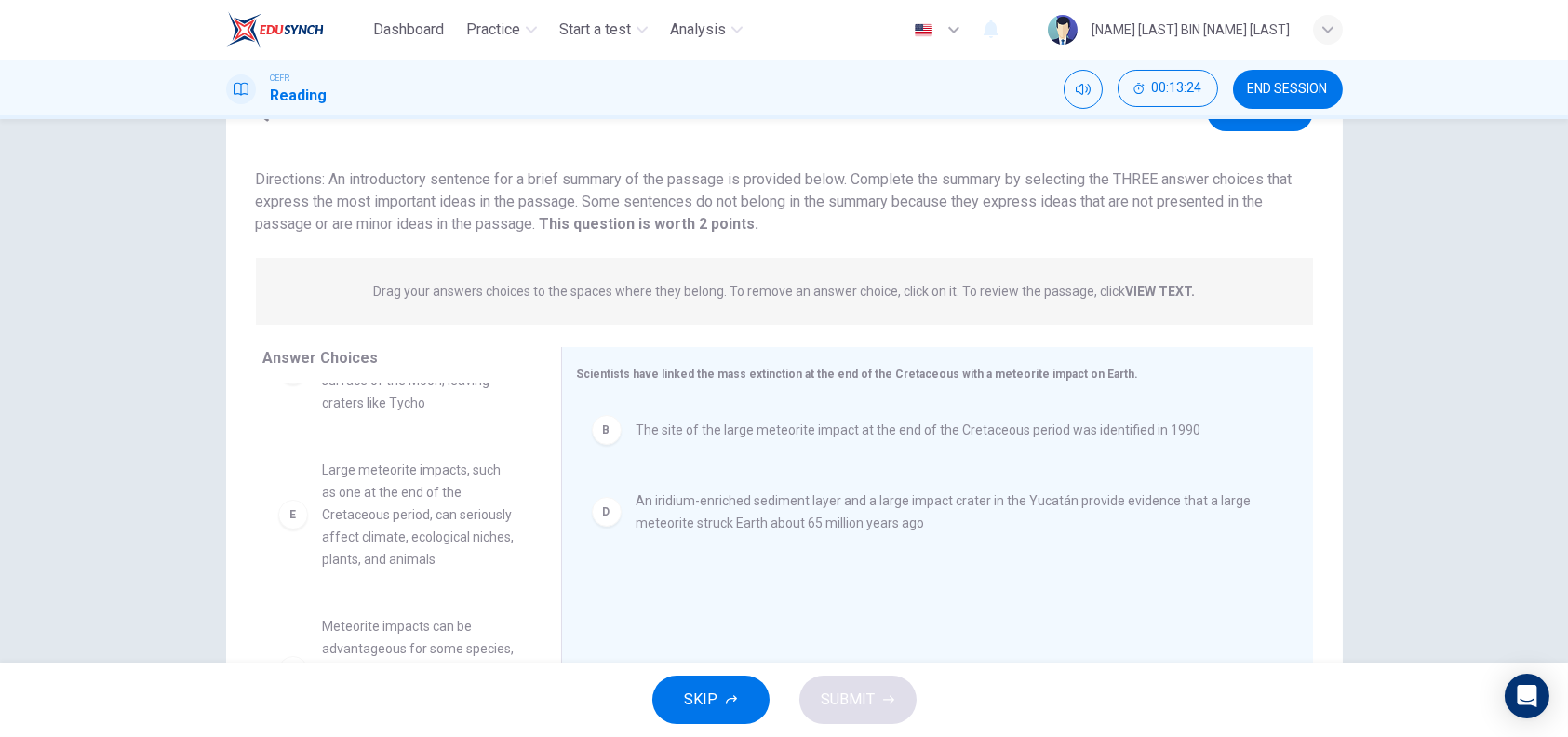 scroll, scrollTop: 177, scrollLeft: 0, axis: vertical 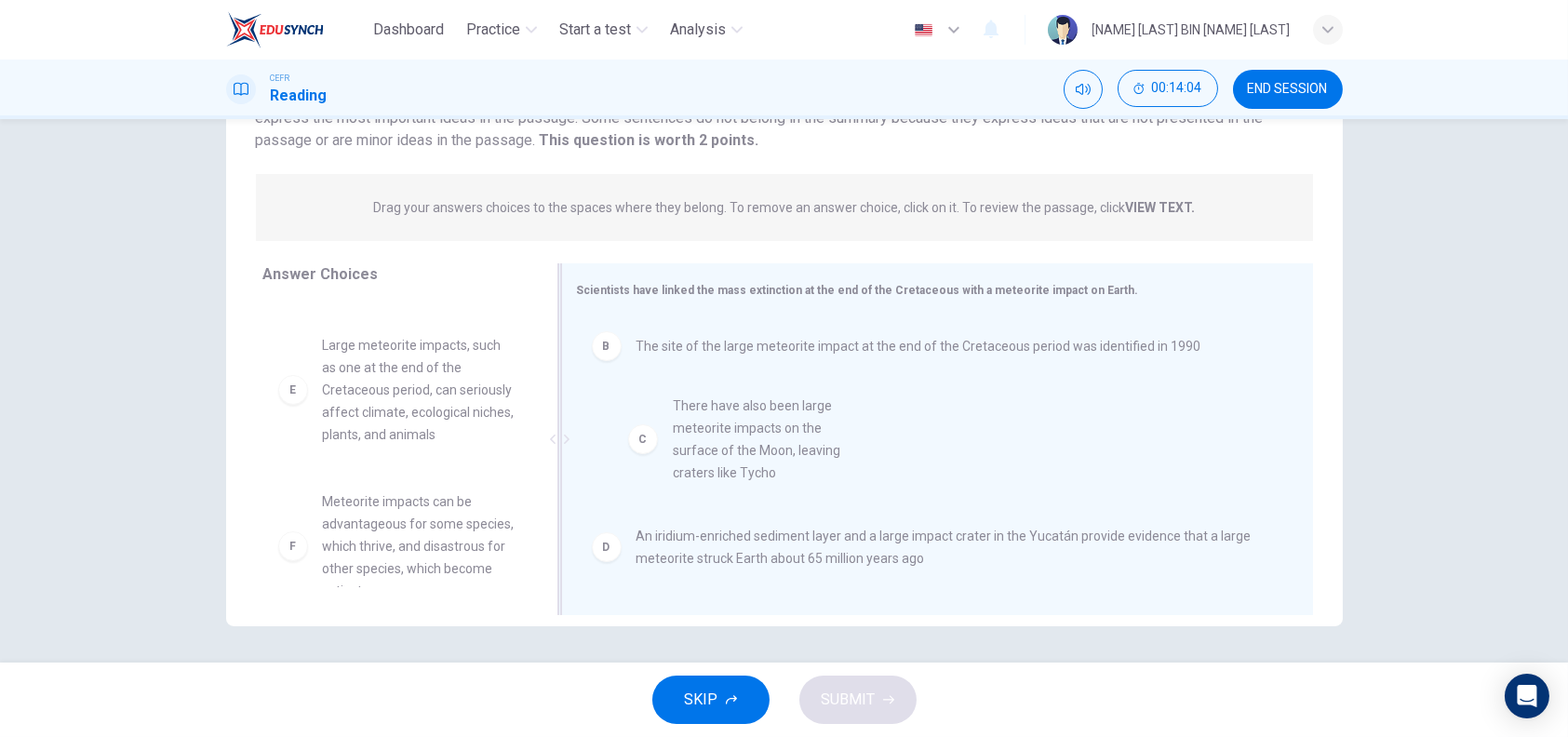 drag, startPoint x: 286, startPoint y: 382, endPoint x: 647, endPoint y: 448, distance: 366.9837 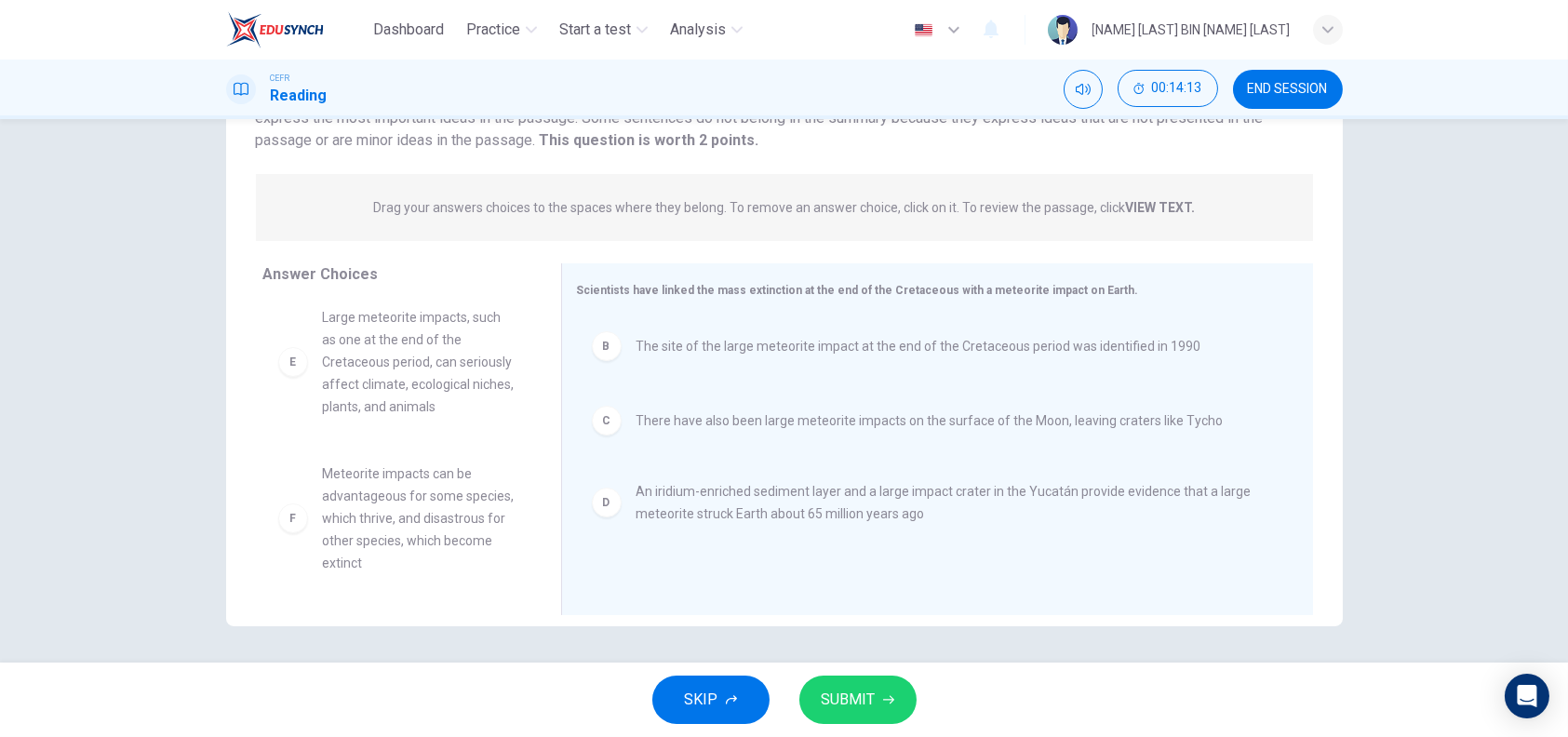 scroll, scrollTop: 145, scrollLeft: 0, axis: vertical 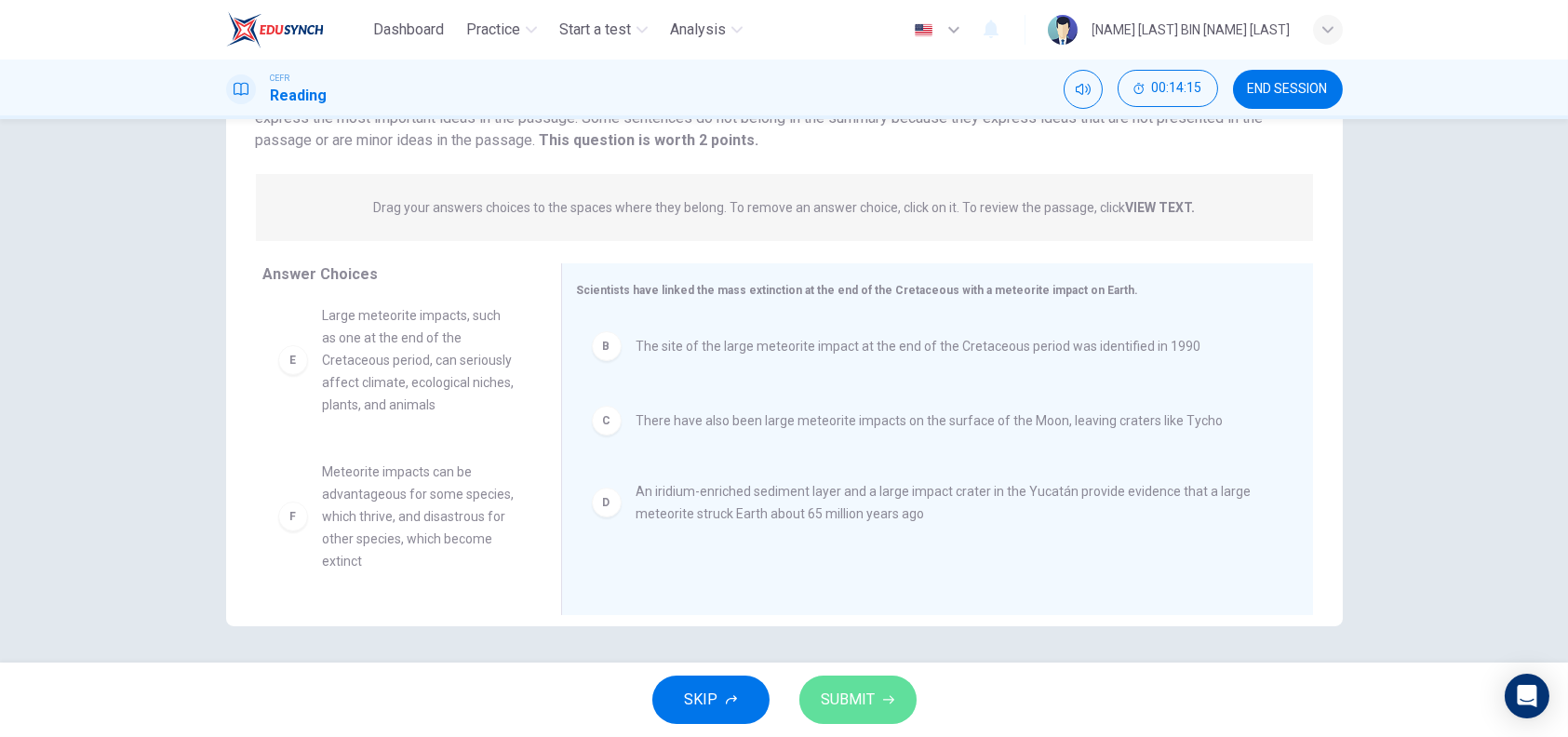 click on "SUBMIT" at bounding box center [849, 700] 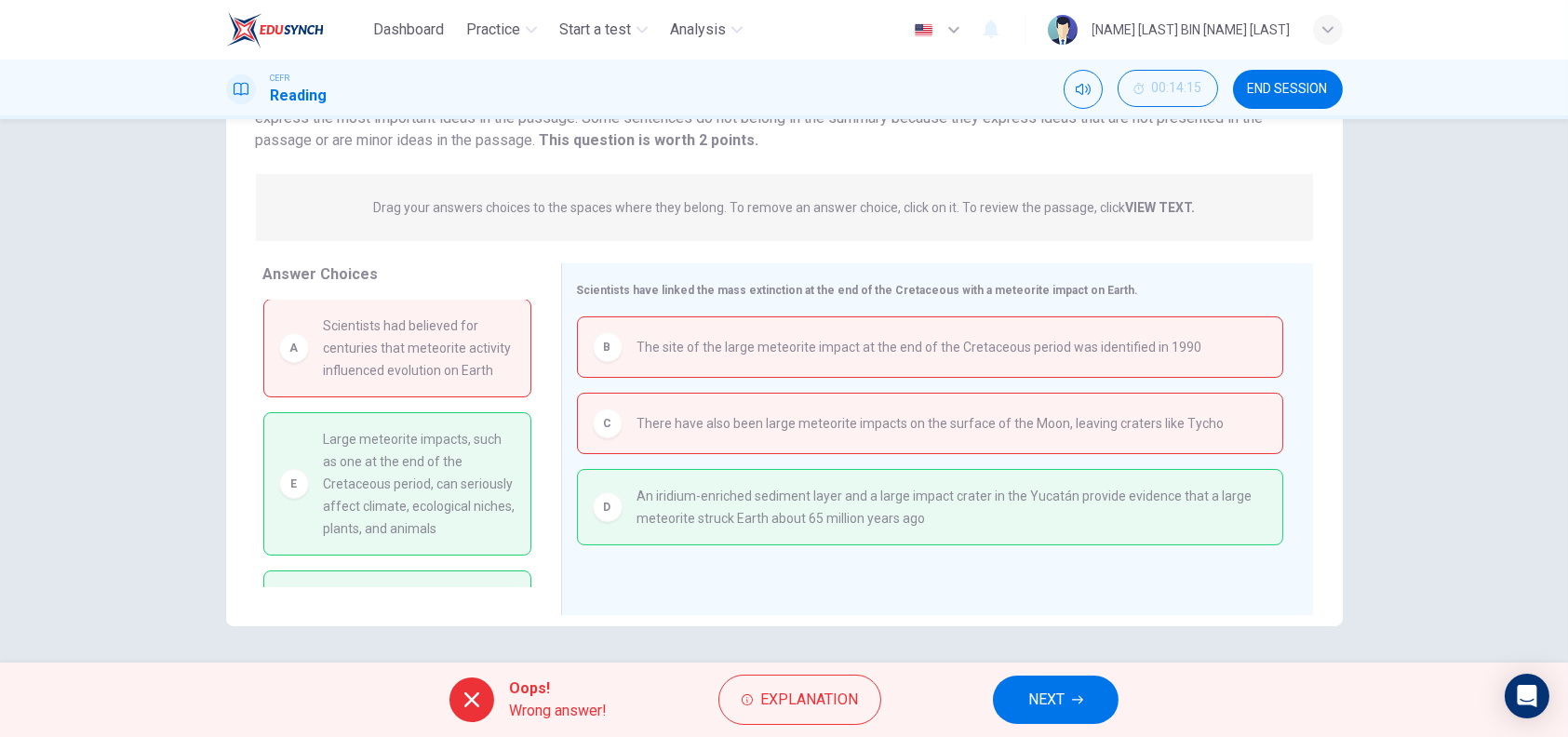 scroll, scrollTop: 0, scrollLeft: 0, axis: both 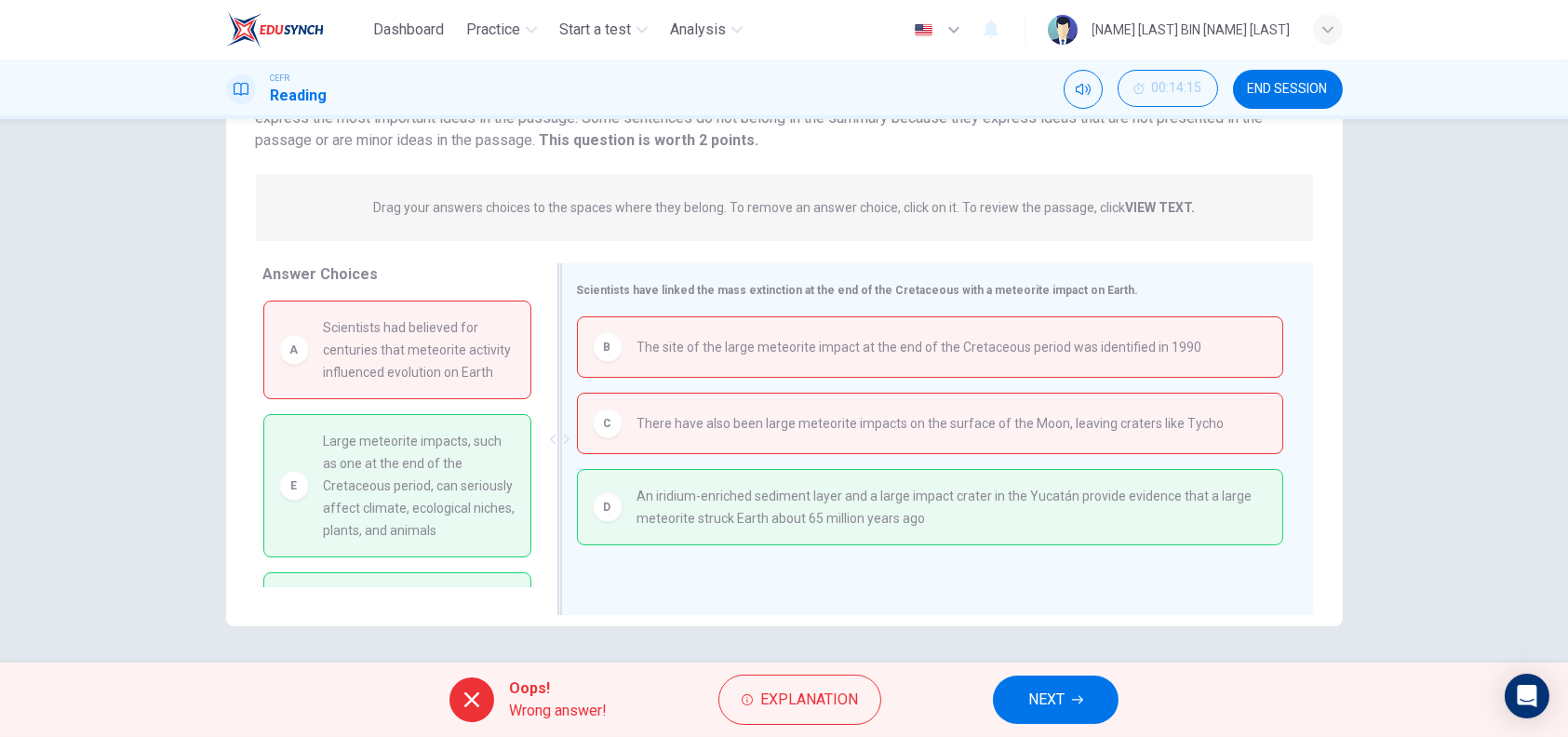 drag, startPoint x: 690, startPoint y: 288, endPoint x: 837, endPoint y: 288, distance: 147 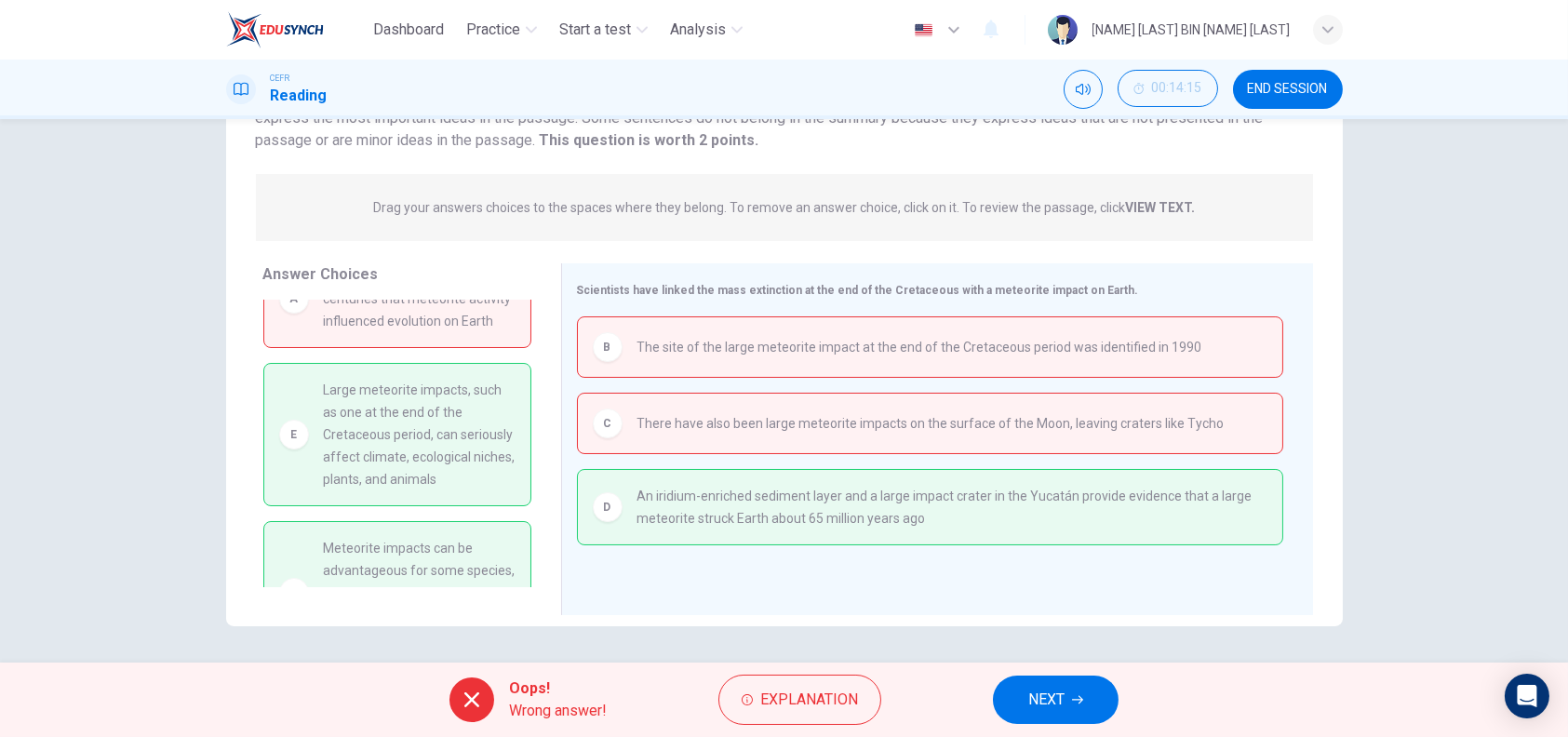scroll, scrollTop: 150, scrollLeft: 0, axis: vertical 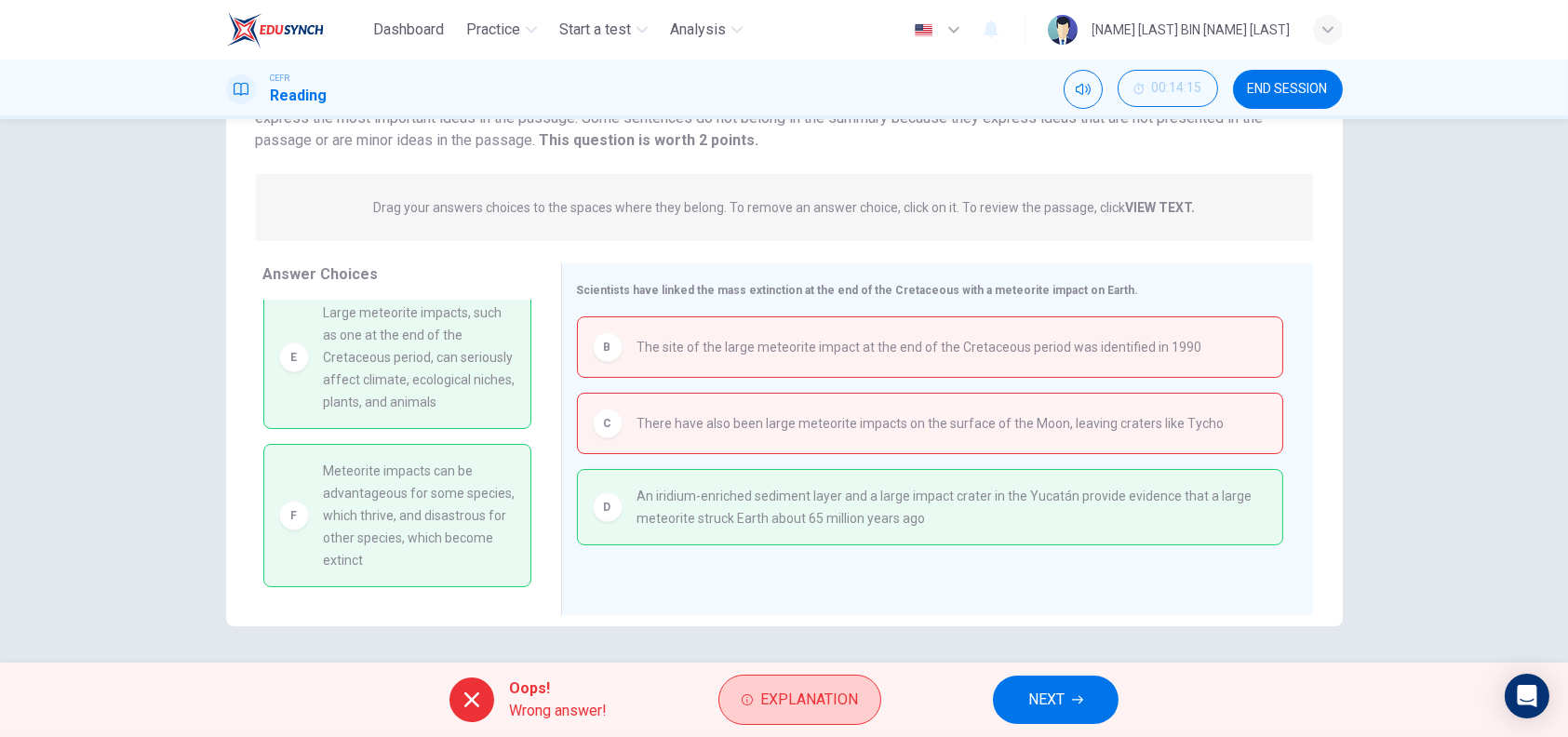 click on "Explanation" at bounding box center [809, 700] 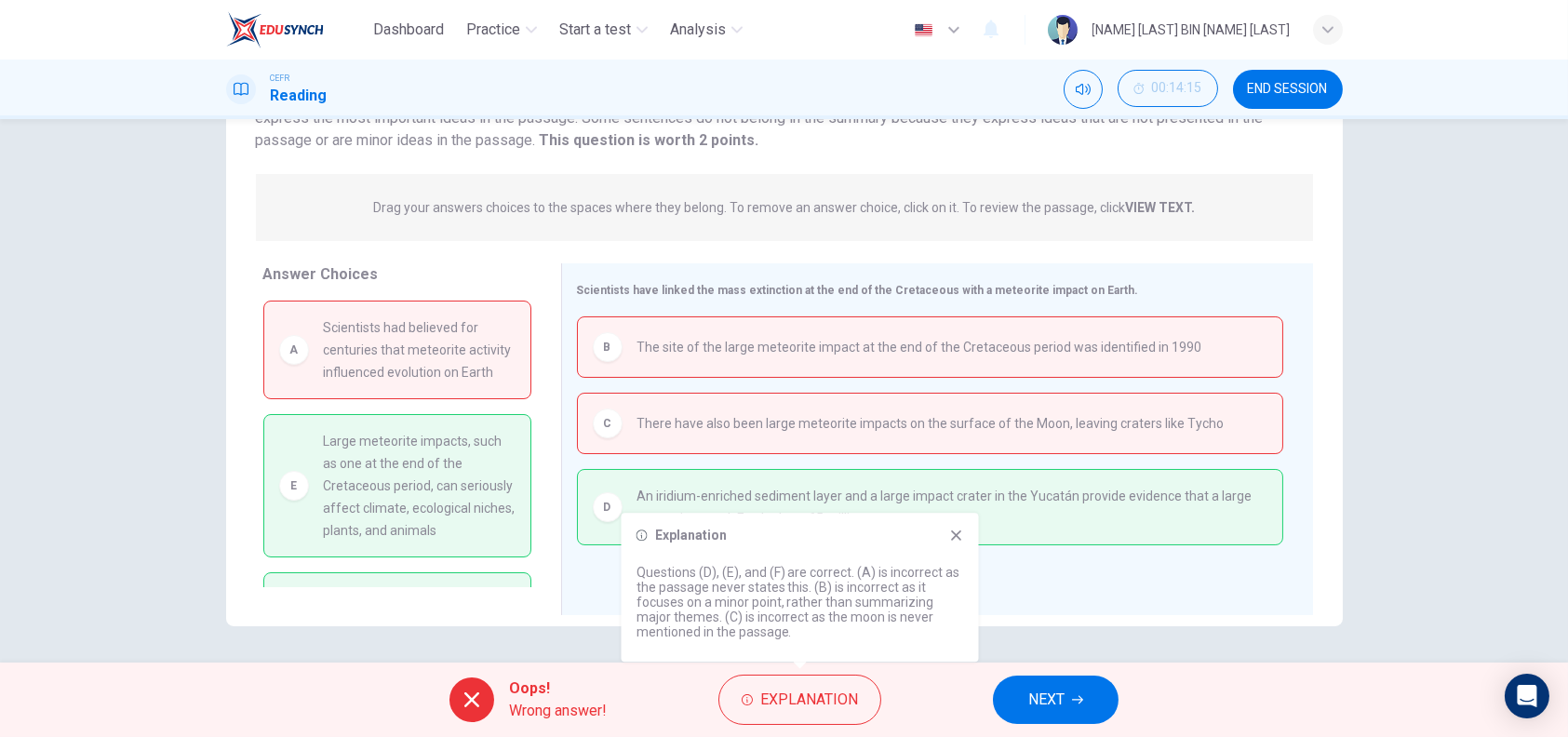 scroll, scrollTop: 150, scrollLeft: 0, axis: vertical 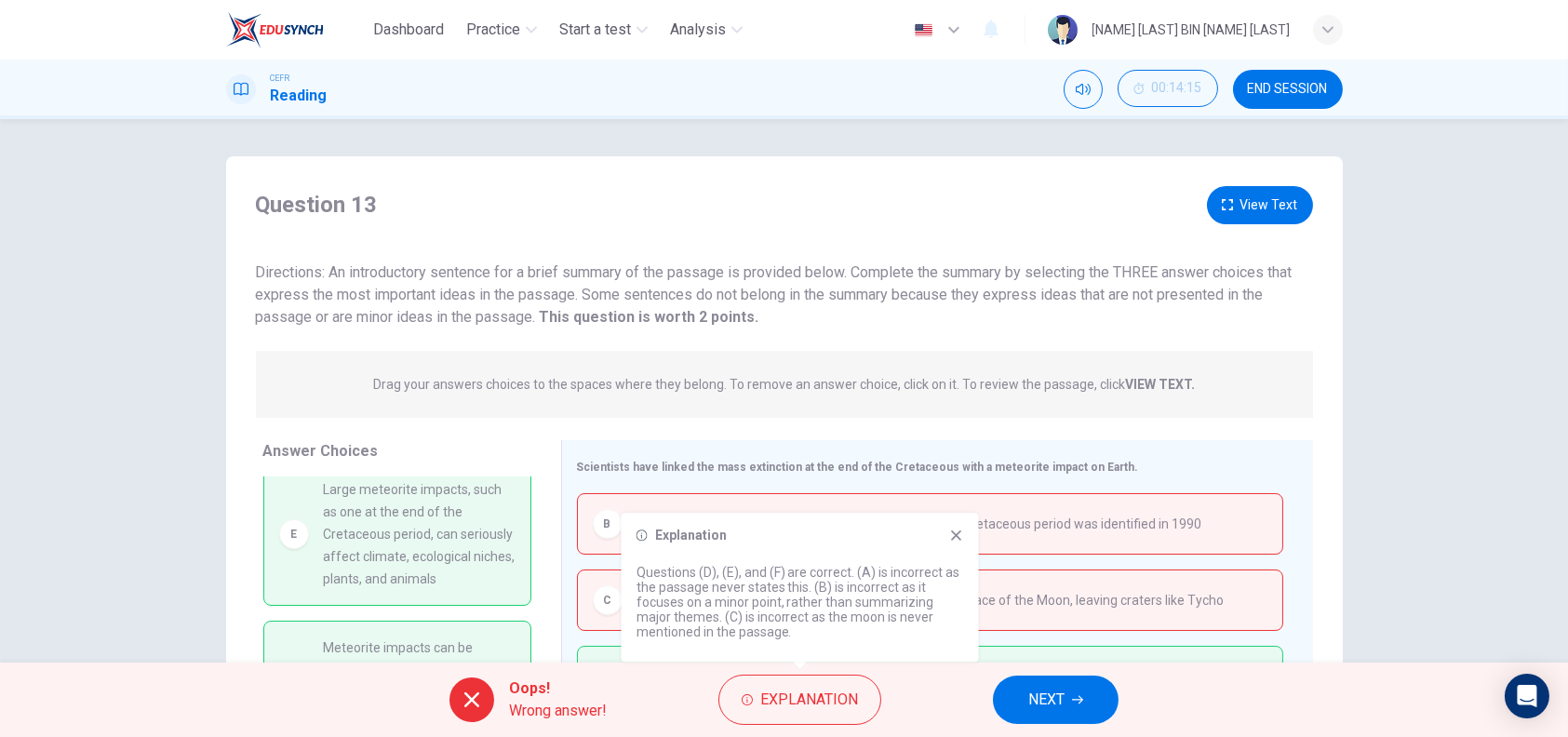 click on "View Text" at bounding box center (1260, 205) 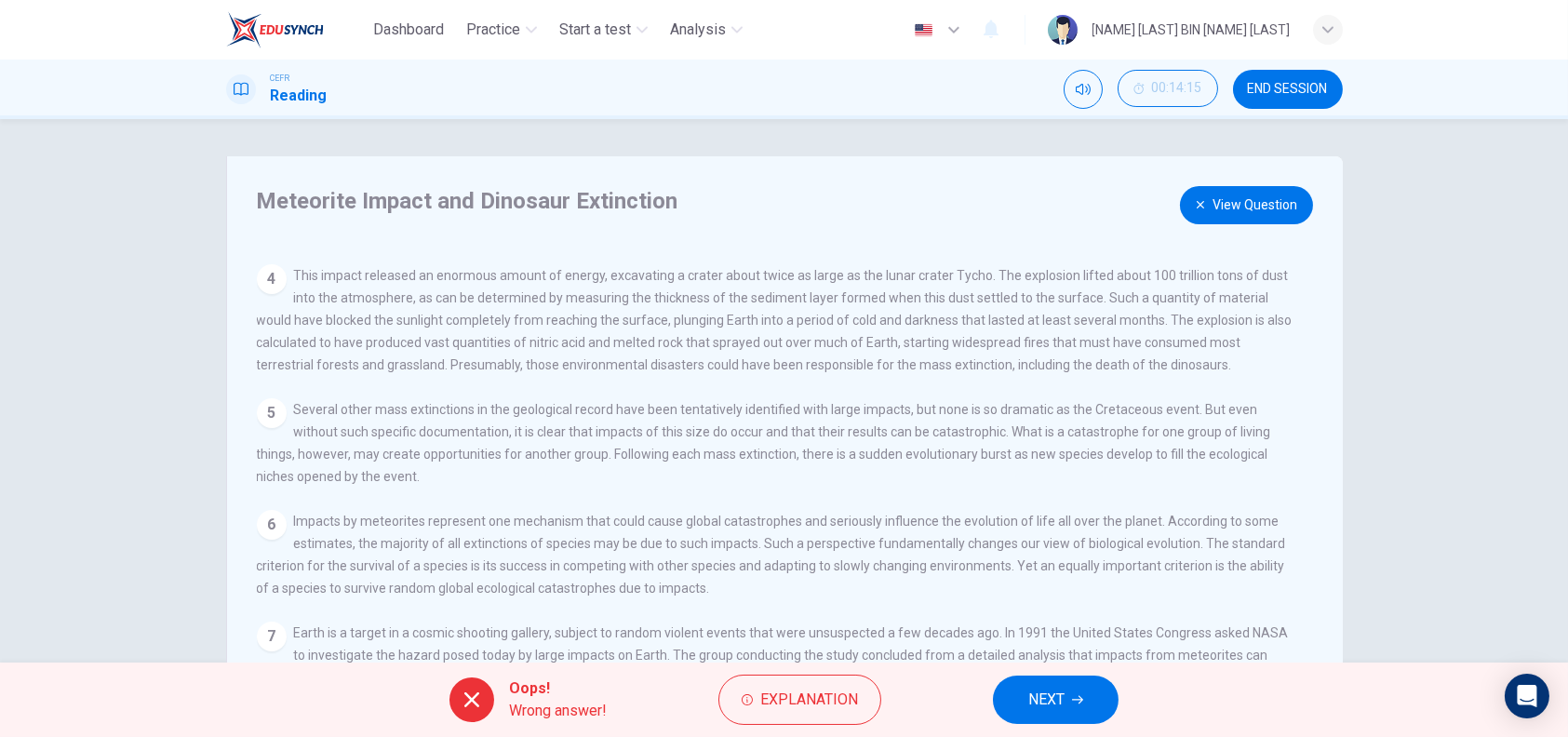 scroll, scrollTop: 335, scrollLeft: 0, axis: vertical 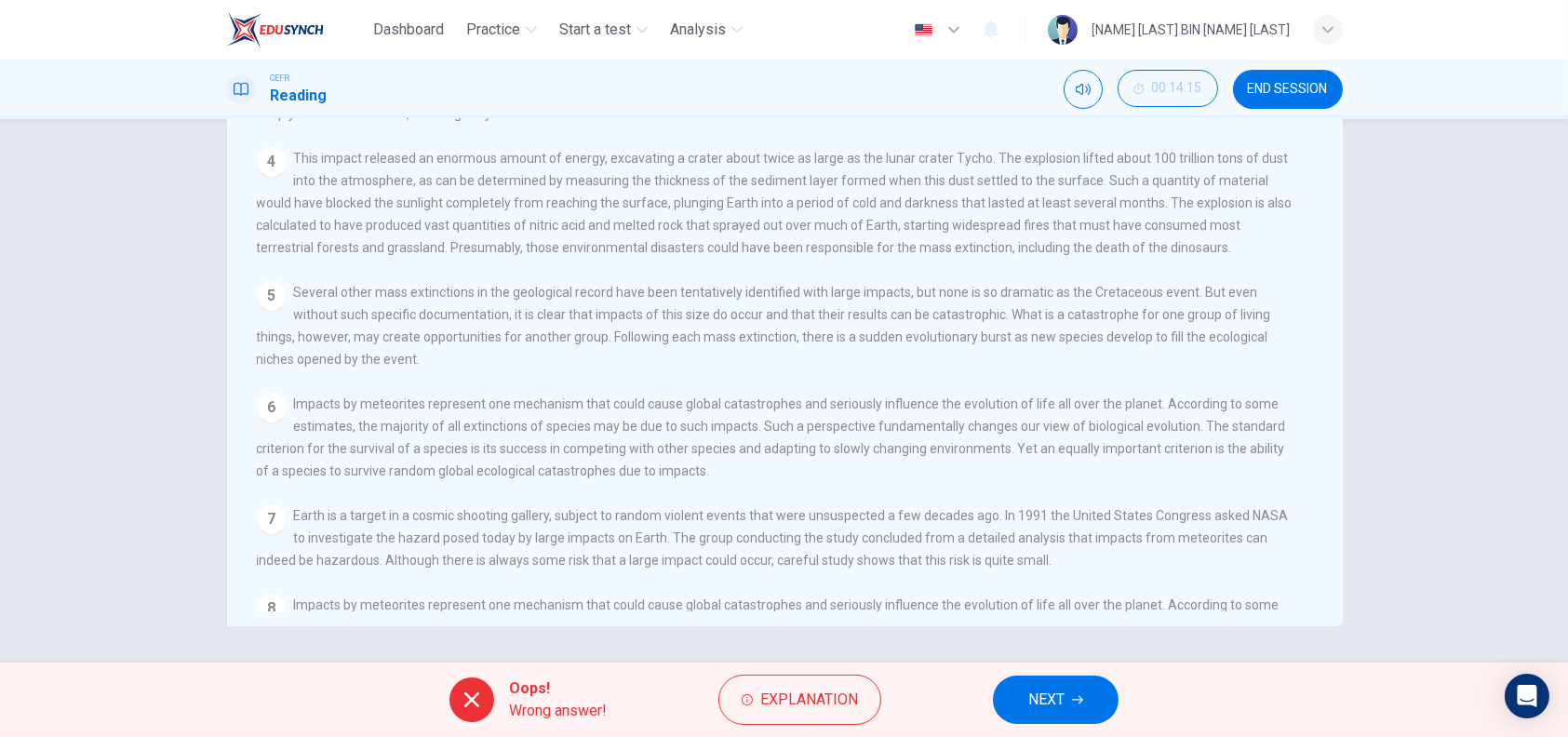 click on "NEXT" at bounding box center [1055, 700] 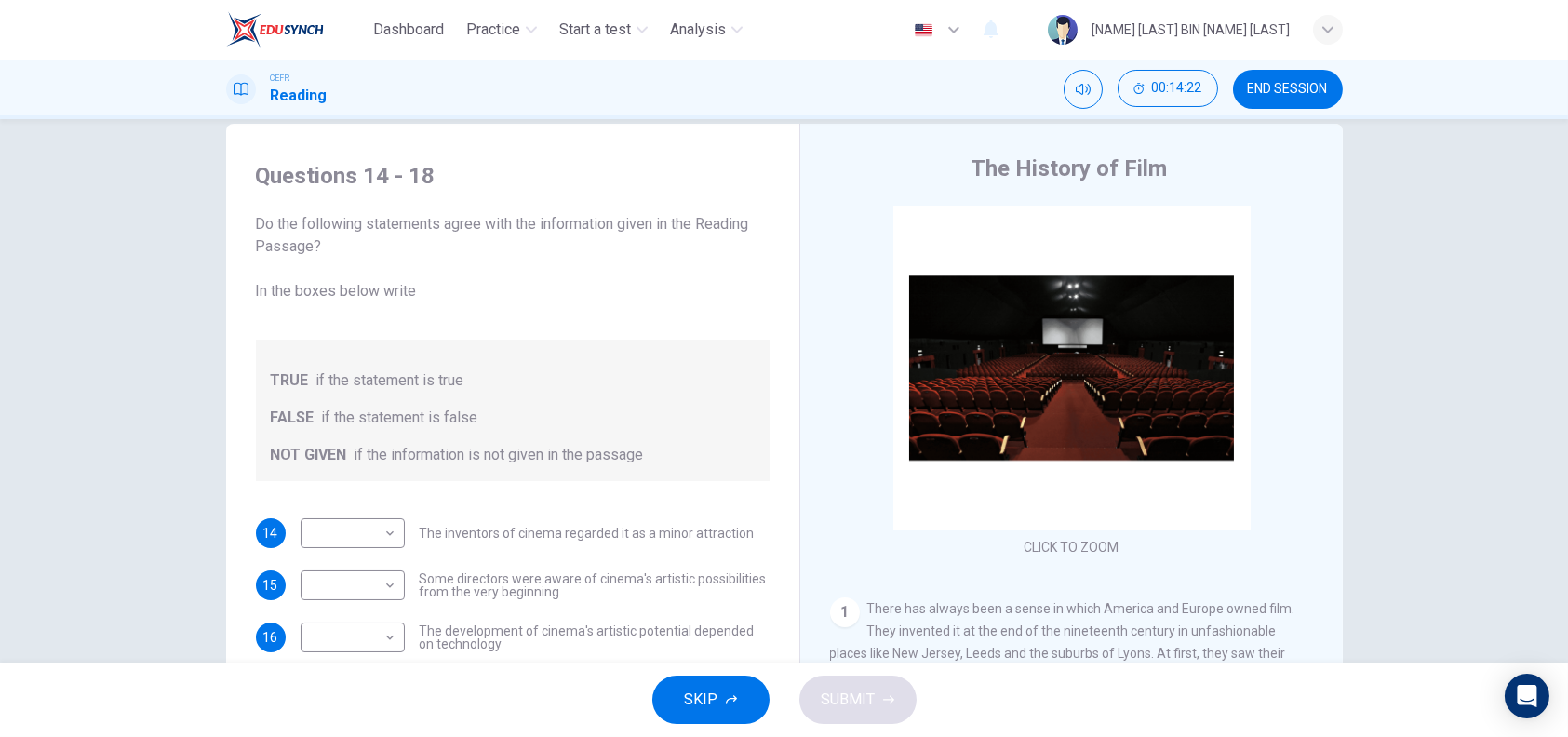 scroll, scrollTop: 0, scrollLeft: 0, axis: both 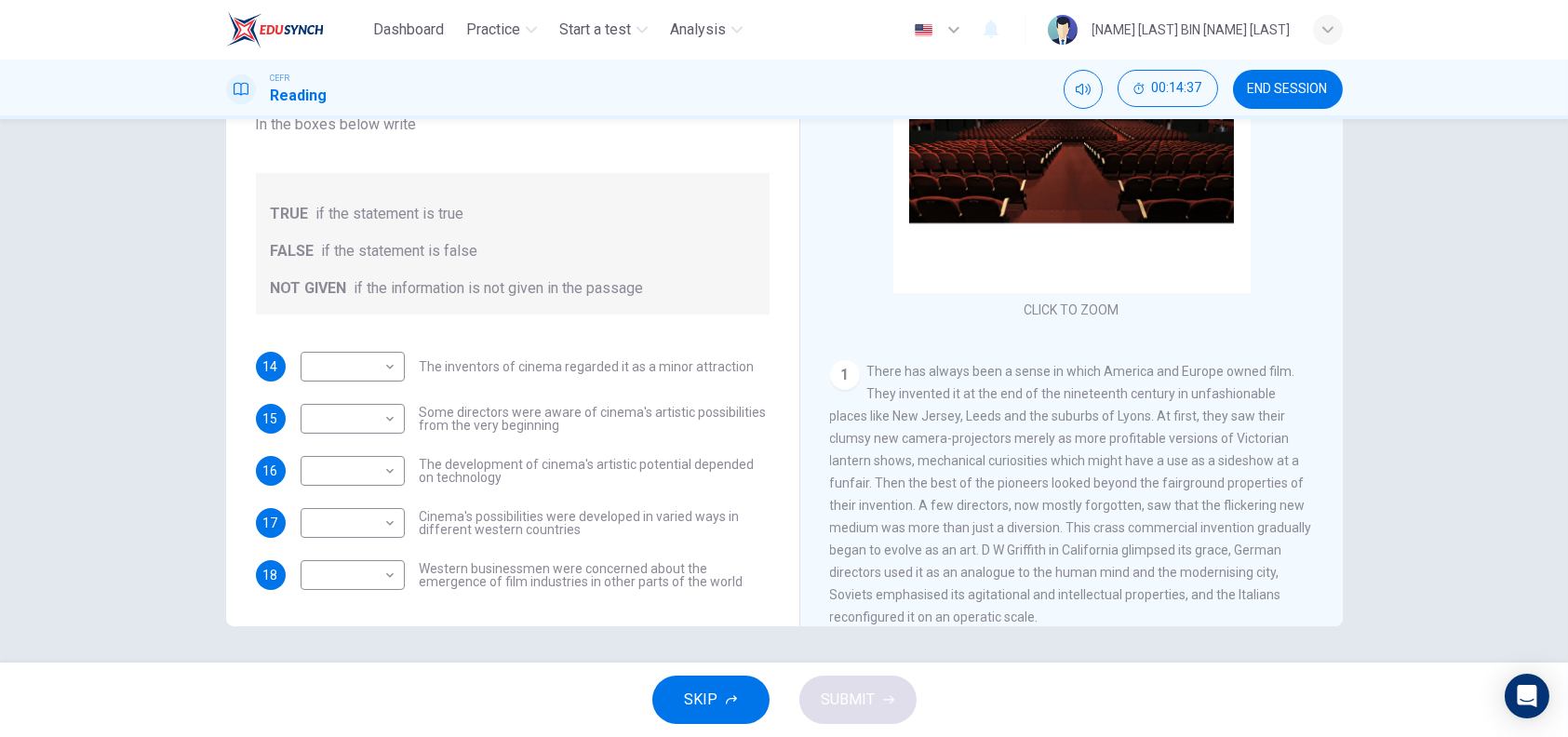 click on "END SESSION" at bounding box center [1288, 89] 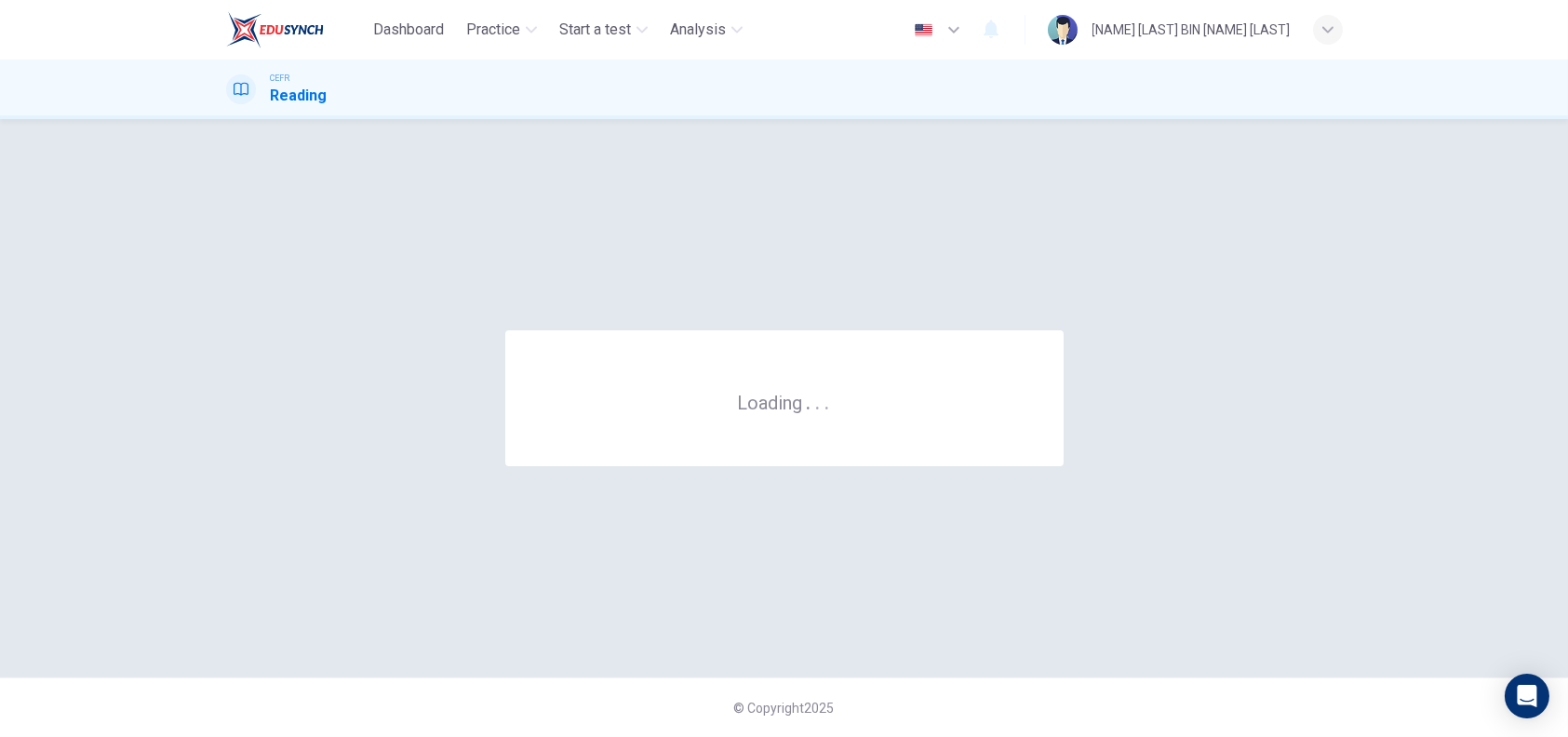scroll, scrollTop: 0, scrollLeft: 0, axis: both 